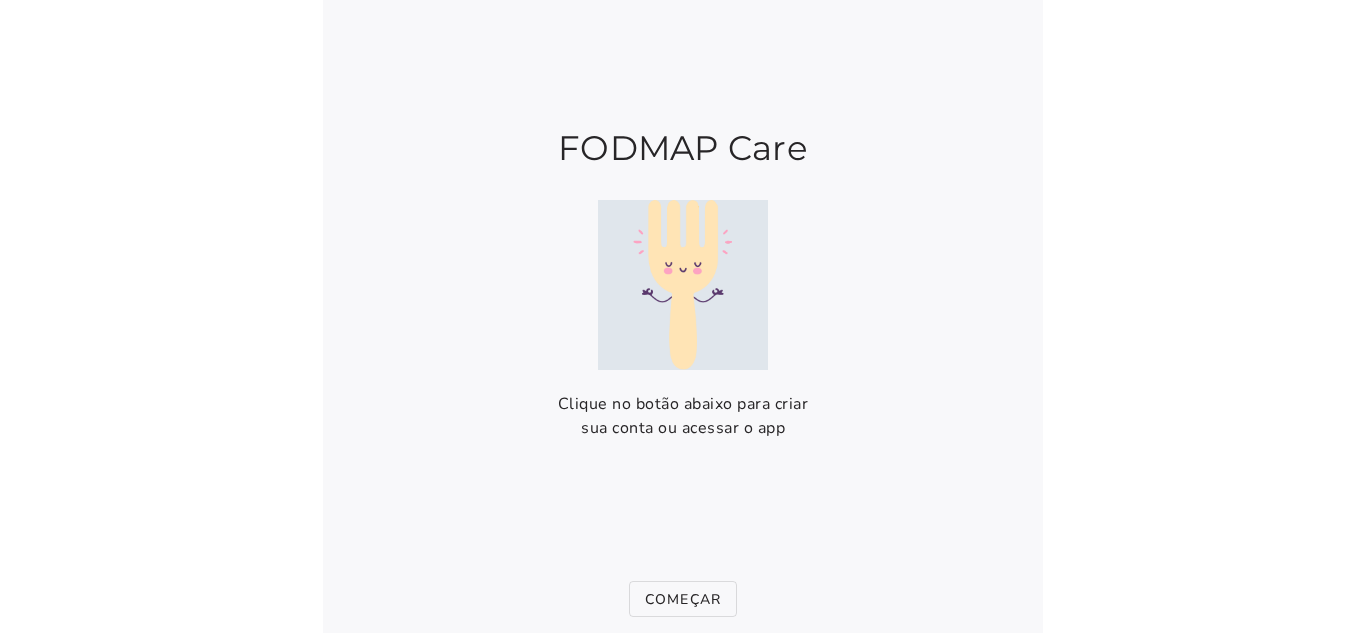 scroll, scrollTop: 0, scrollLeft: 0, axis: both 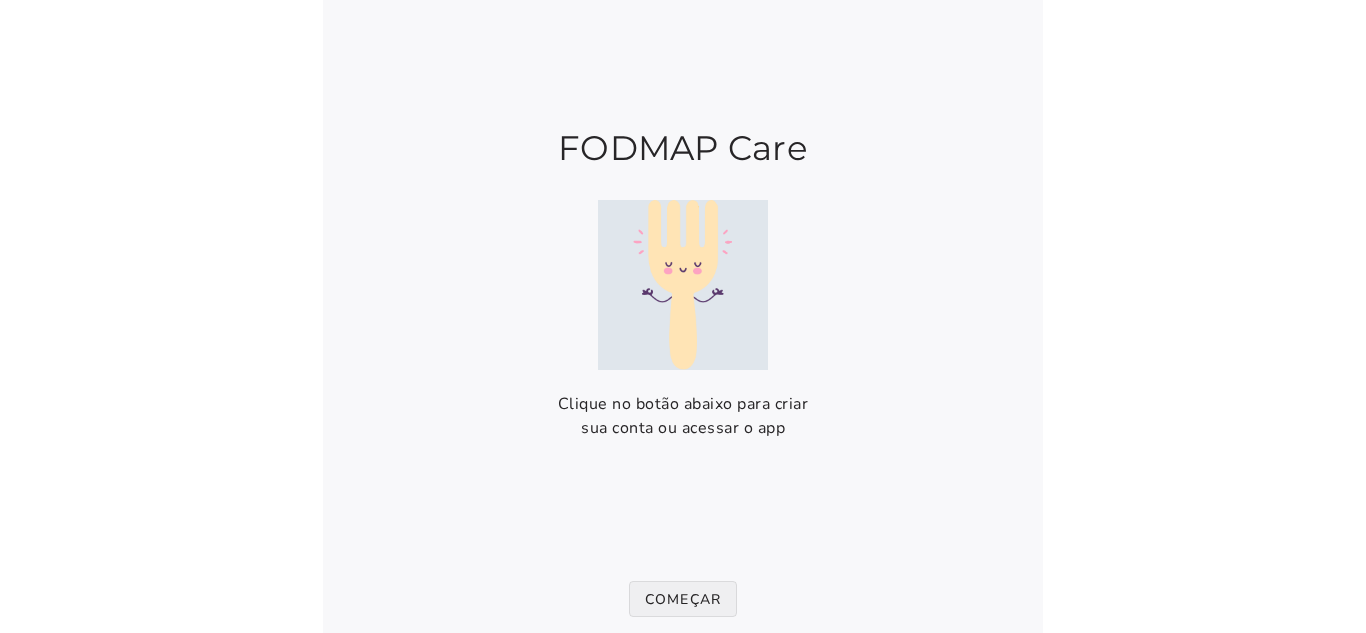 click on "Começar" at bounding box center (0, 0) 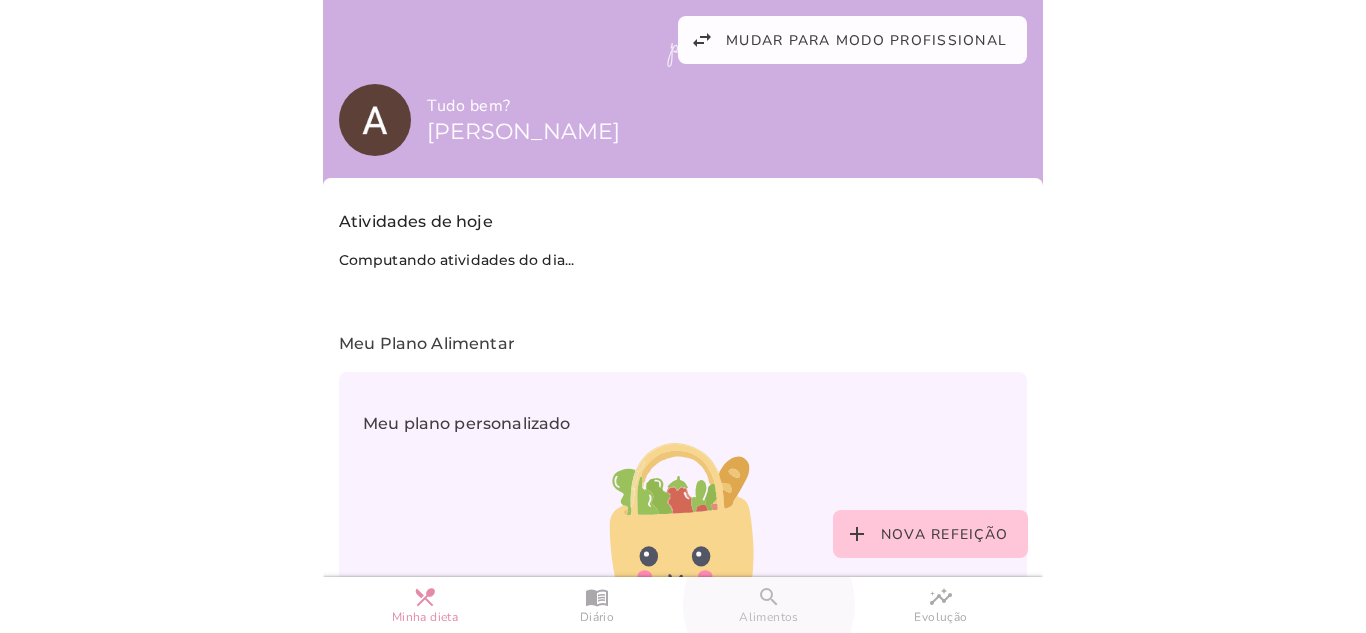 click on "search
Alimentos" at bounding box center [769, 605] 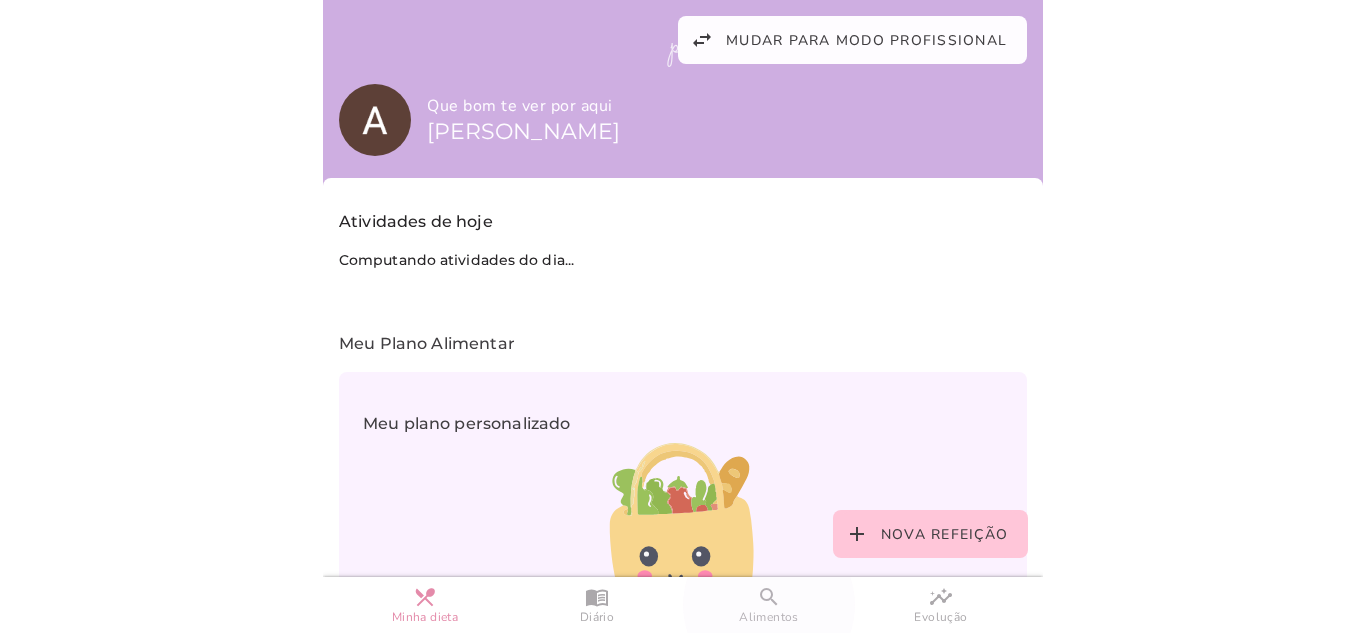click on "Alimentos" at bounding box center (769, 617) 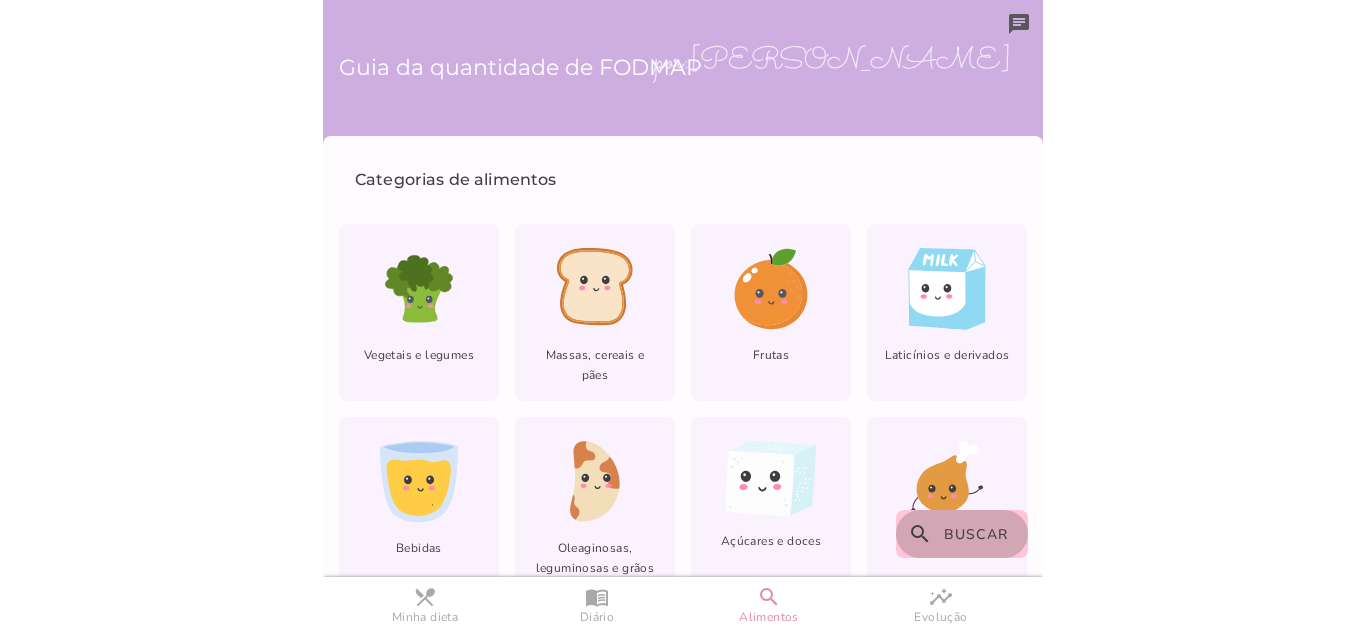 click on "Buscar" at bounding box center (976, 534) 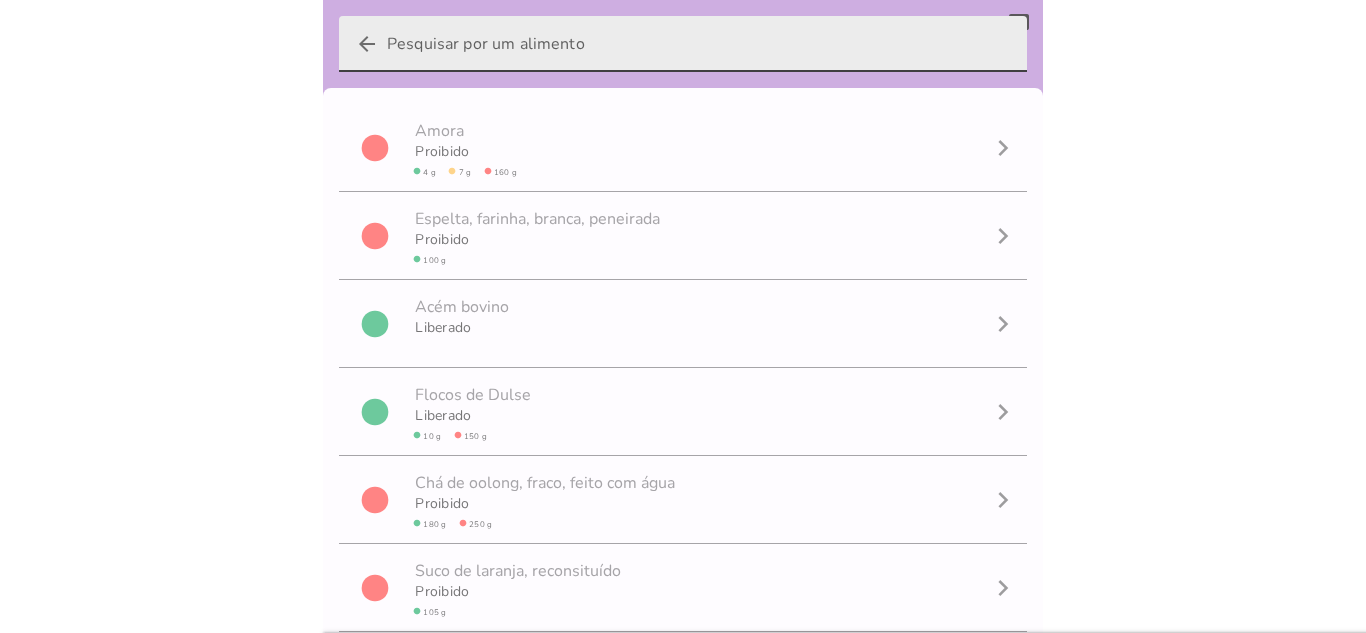 click on "arrow_back" at bounding box center (699, 44) 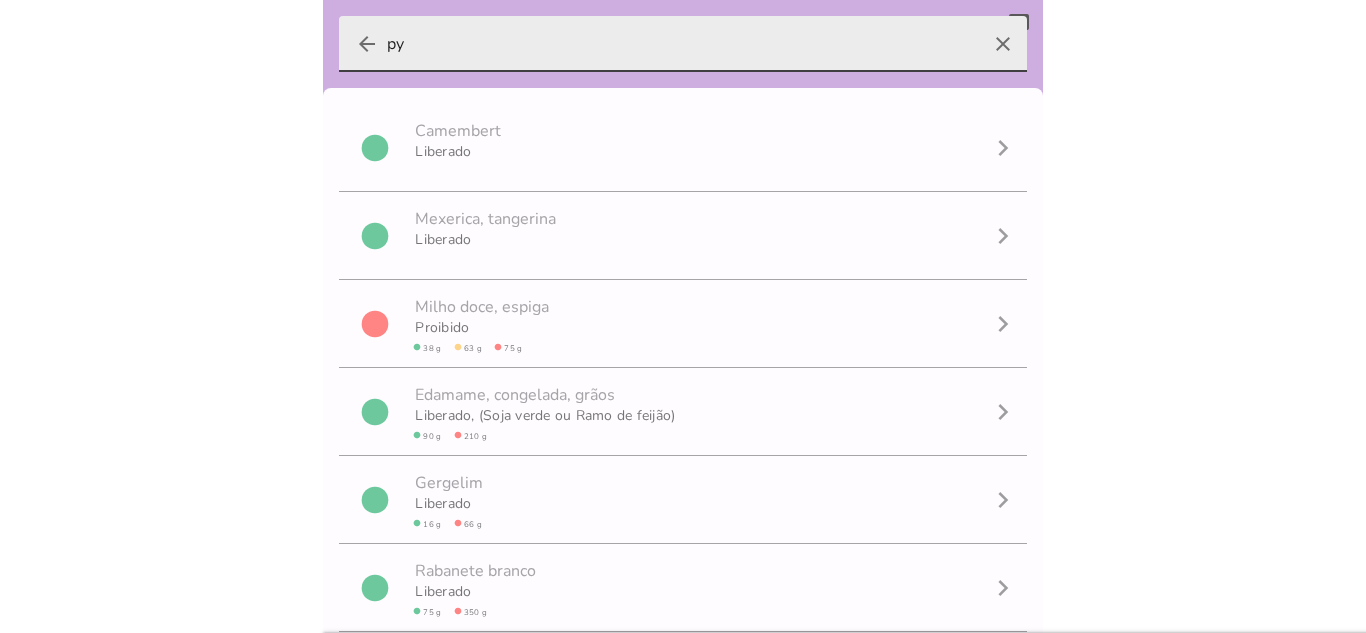 type on "p" 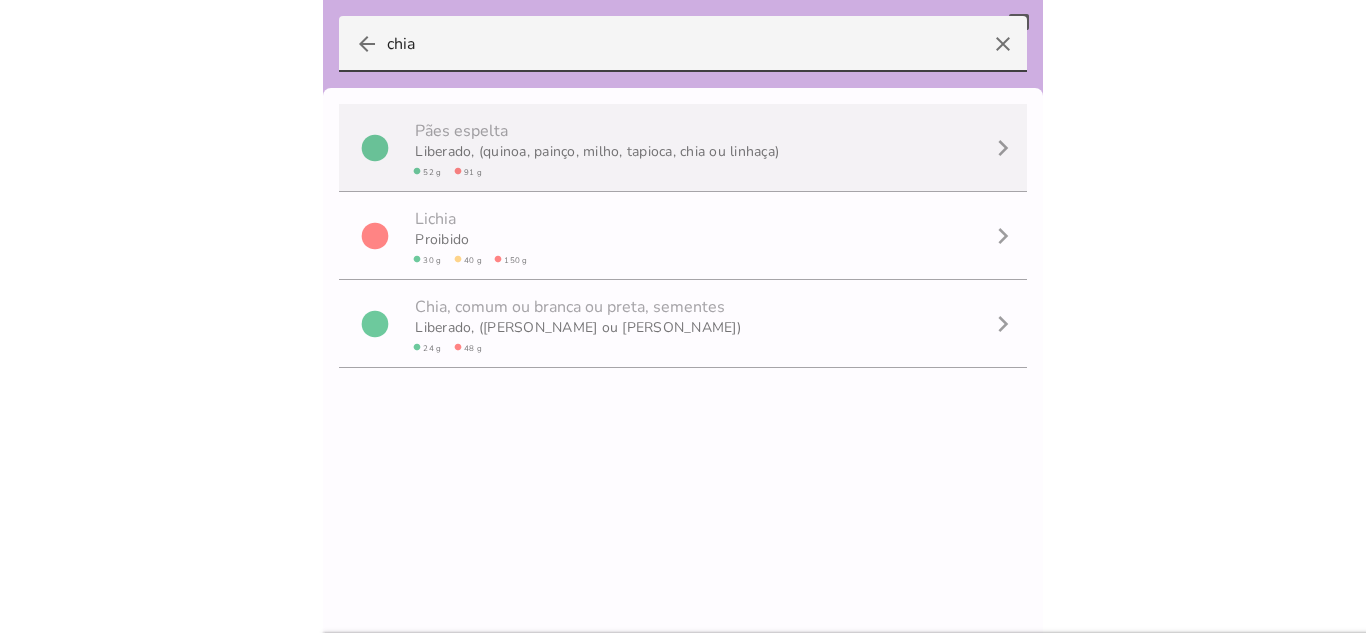 scroll, scrollTop: 1, scrollLeft: 0, axis: vertical 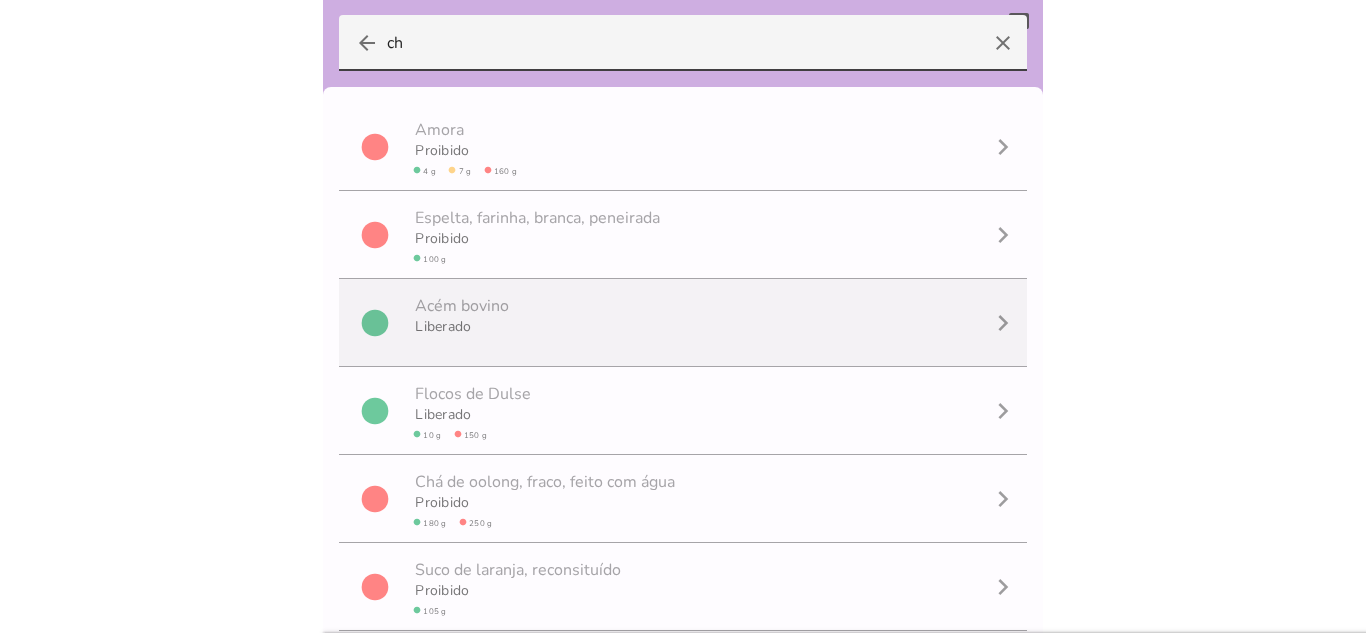 type on "c" 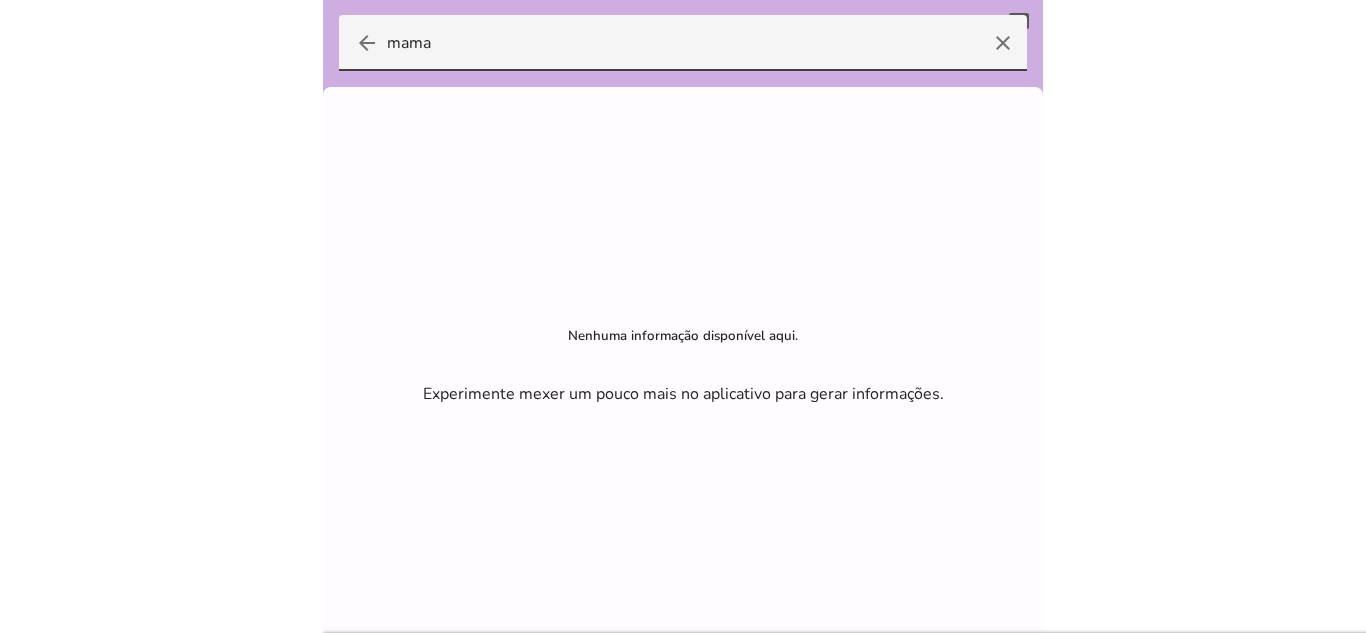 scroll, scrollTop: 1, scrollLeft: 0, axis: vertical 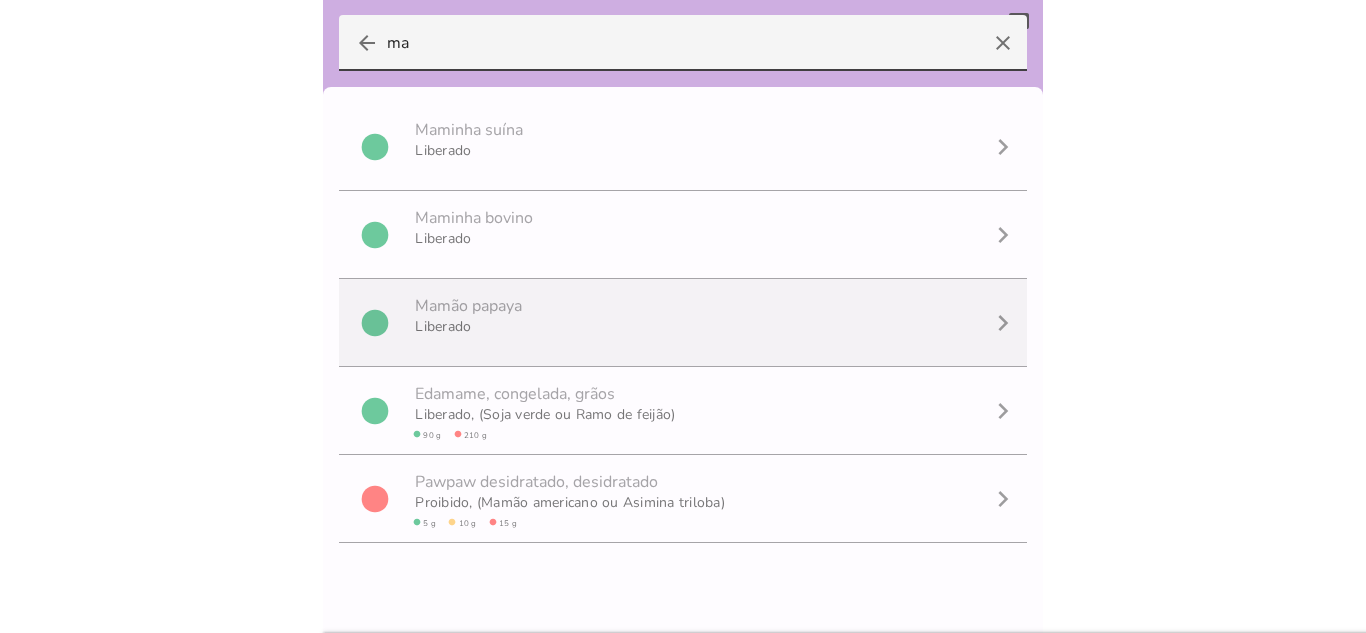 type on "m" 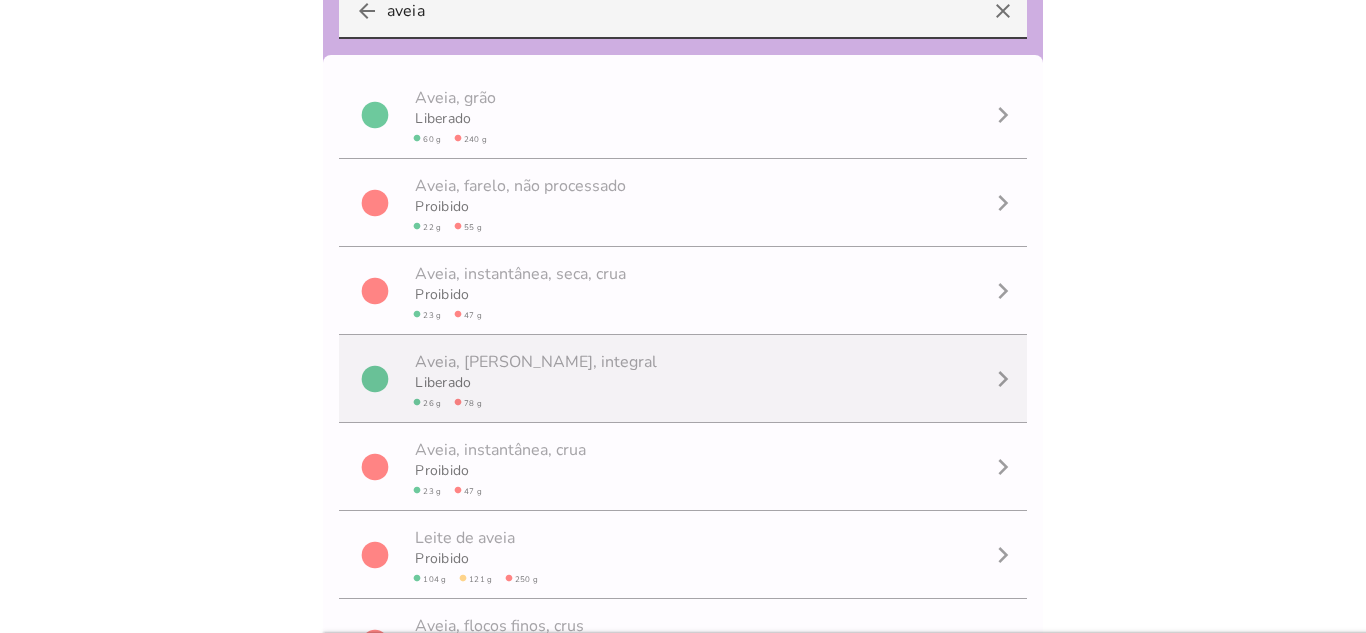 scroll, scrollTop: 68, scrollLeft: 0, axis: vertical 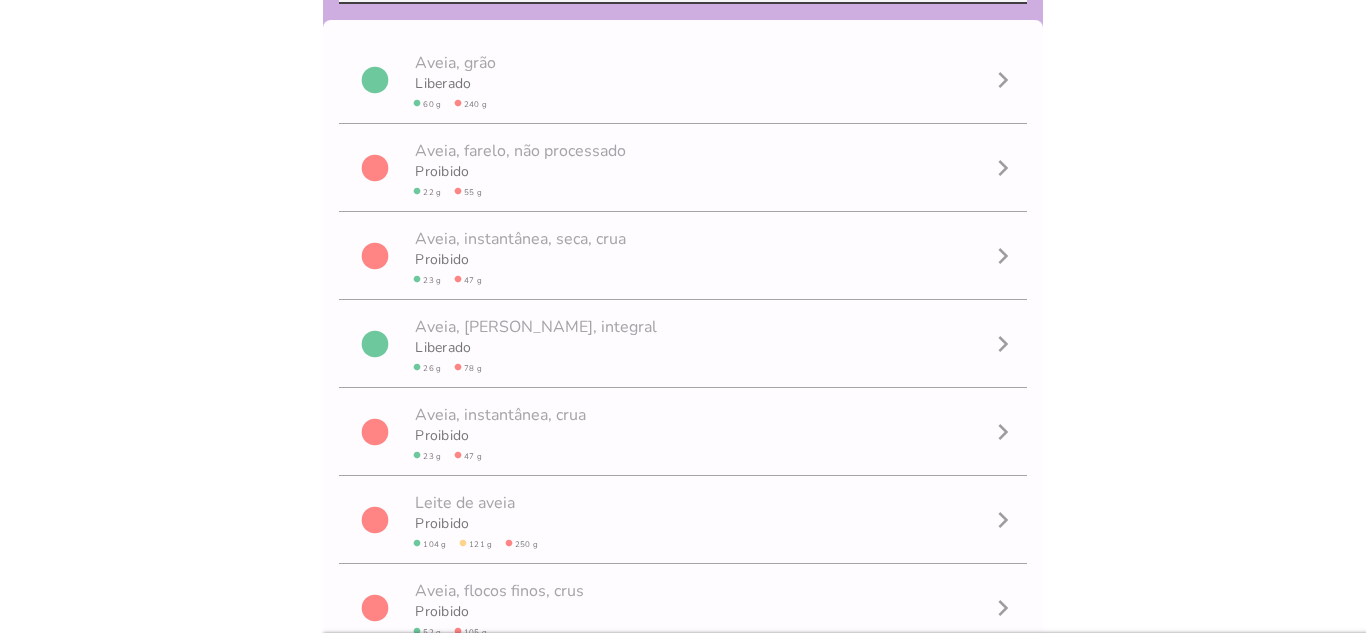 type on "aveia" 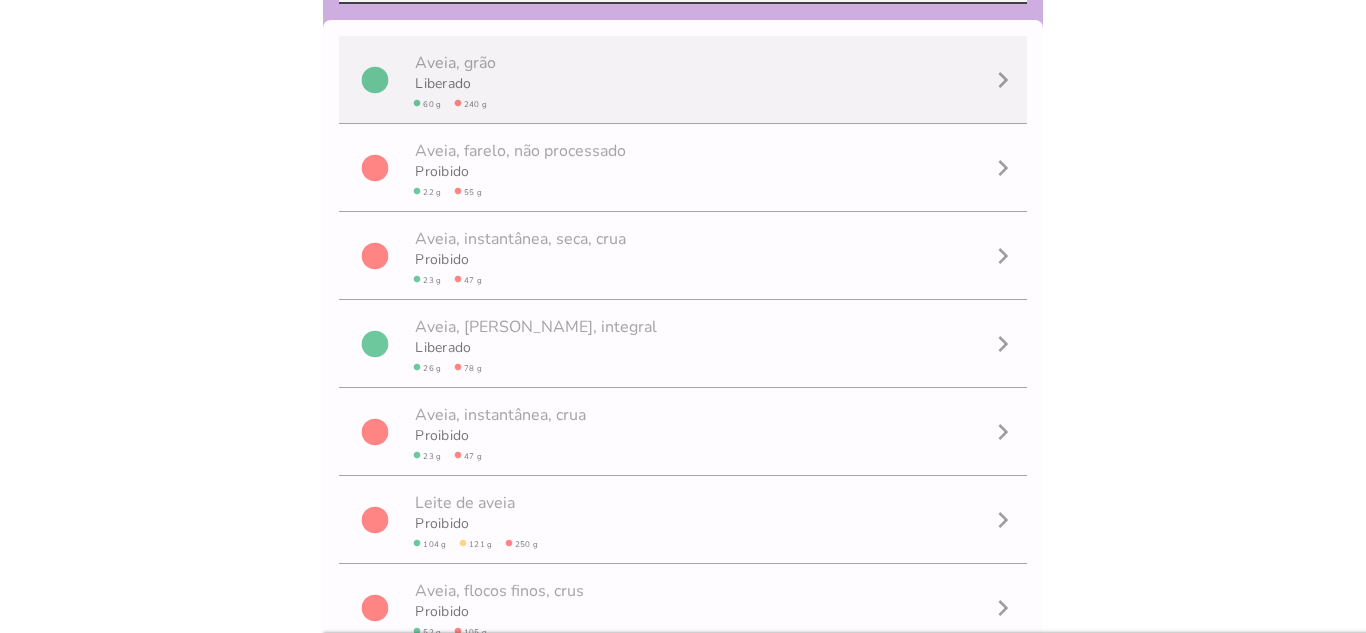 scroll, scrollTop: 0, scrollLeft: 0, axis: both 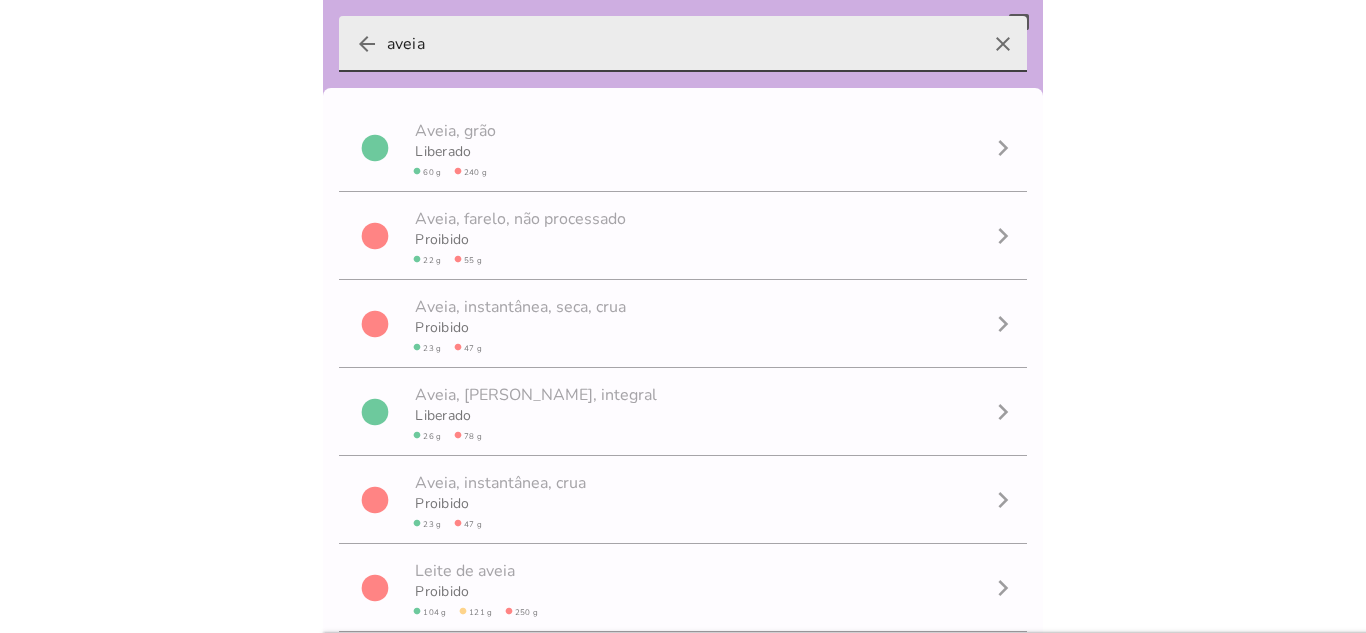 click on "arrow_back" at bounding box center (367, 44) 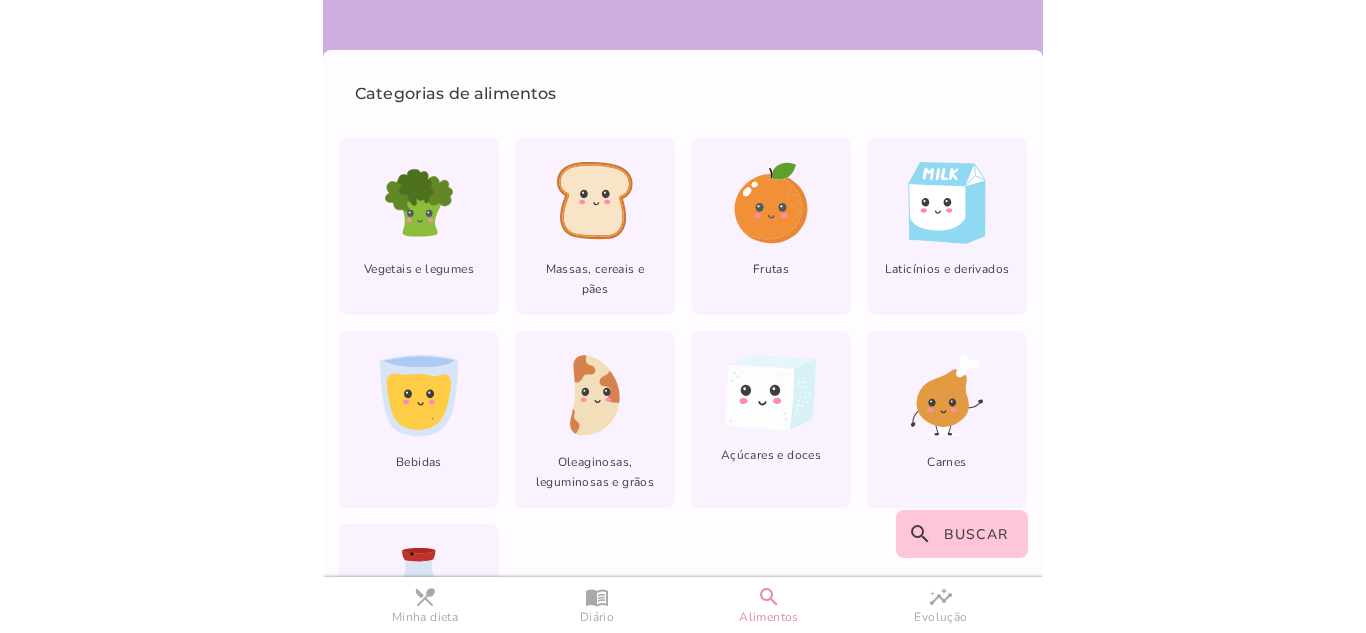 scroll, scrollTop: 200, scrollLeft: 0, axis: vertical 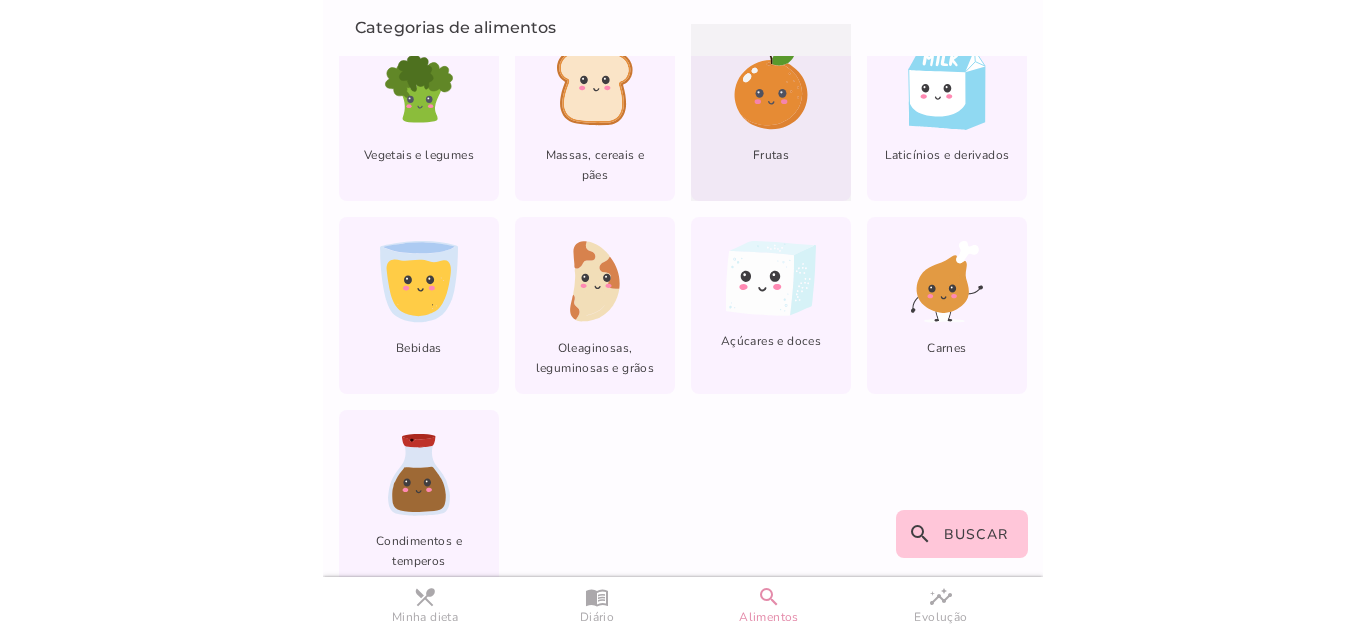 click on "Frutas" at bounding box center (771, 163) 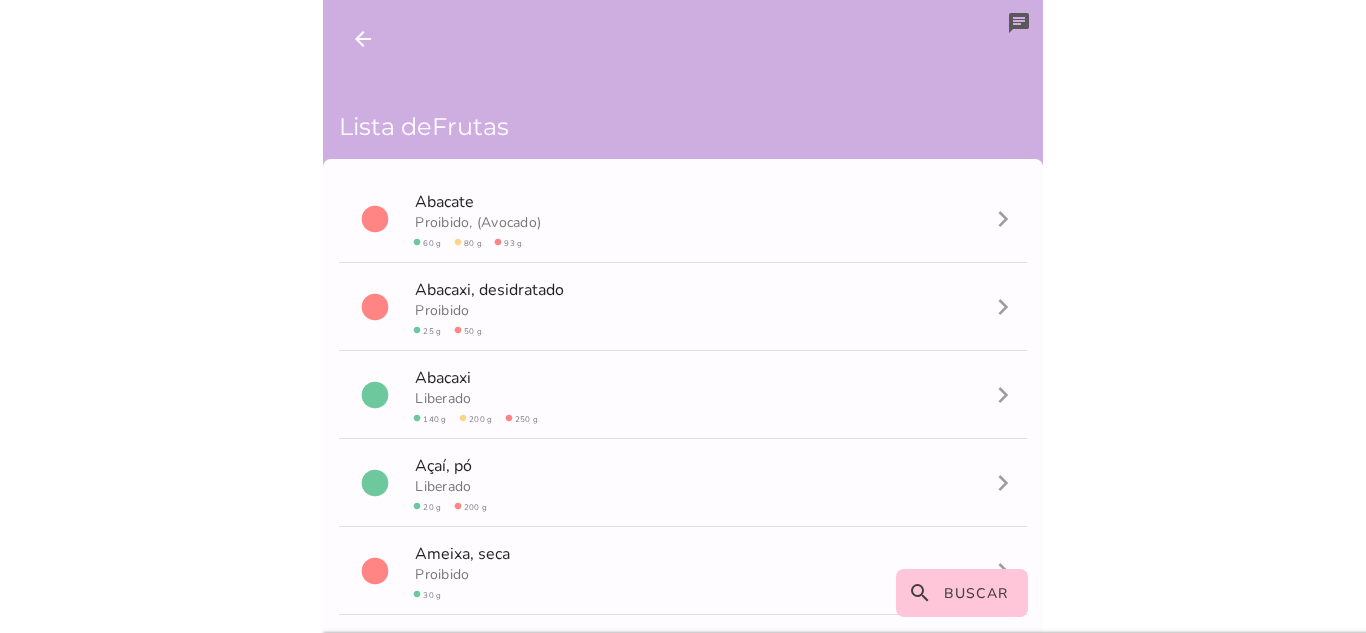 scroll, scrollTop: 0, scrollLeft: 0, axis: both 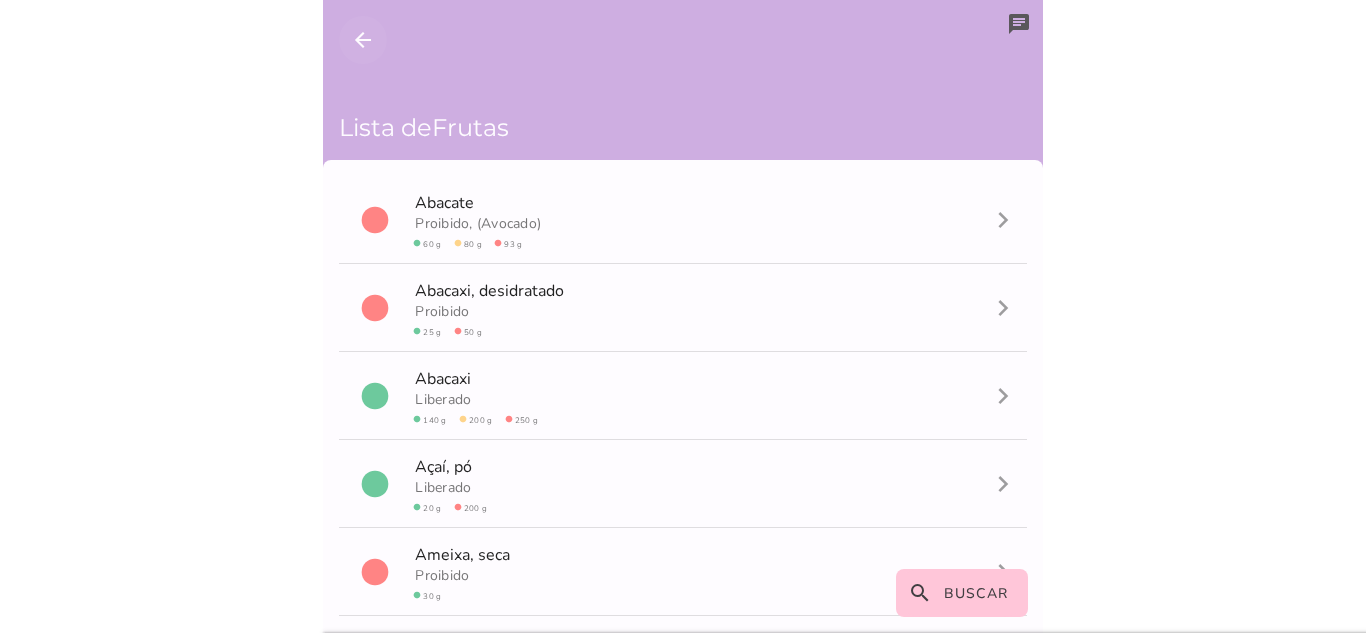 click on "arrow_back" at bounding box center (363, 40) 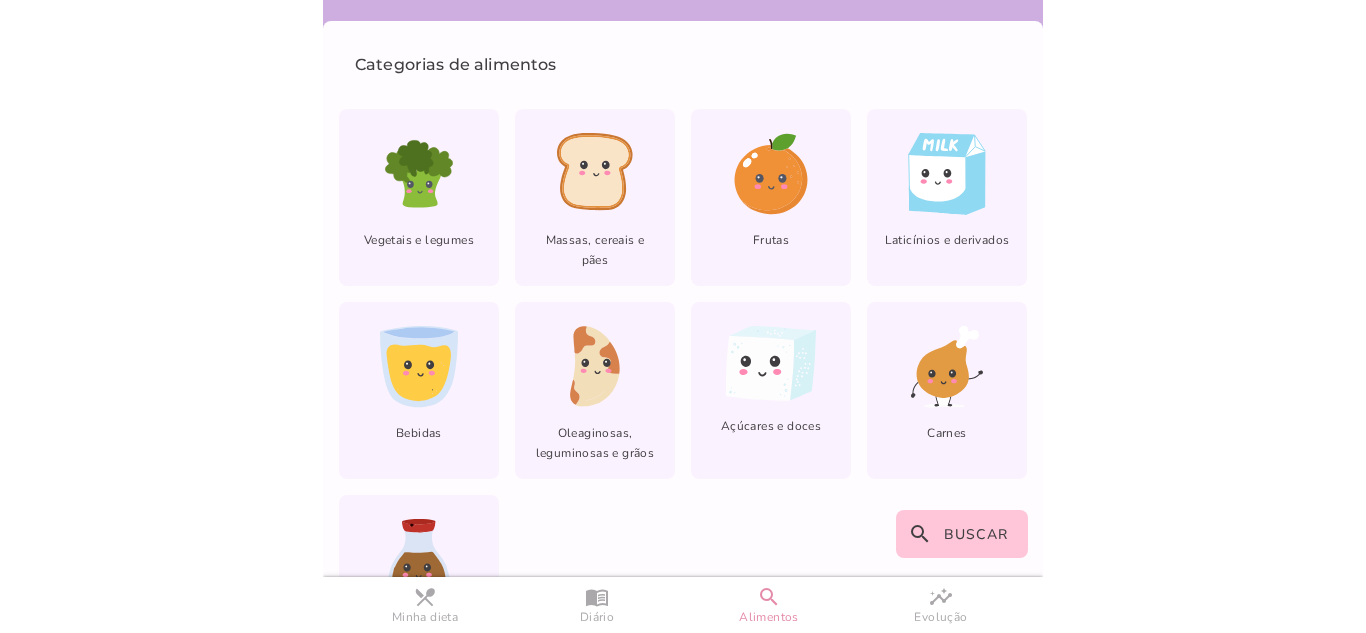 scroll, scrollTop: 200, scrollLeft: 0, axis: vertical 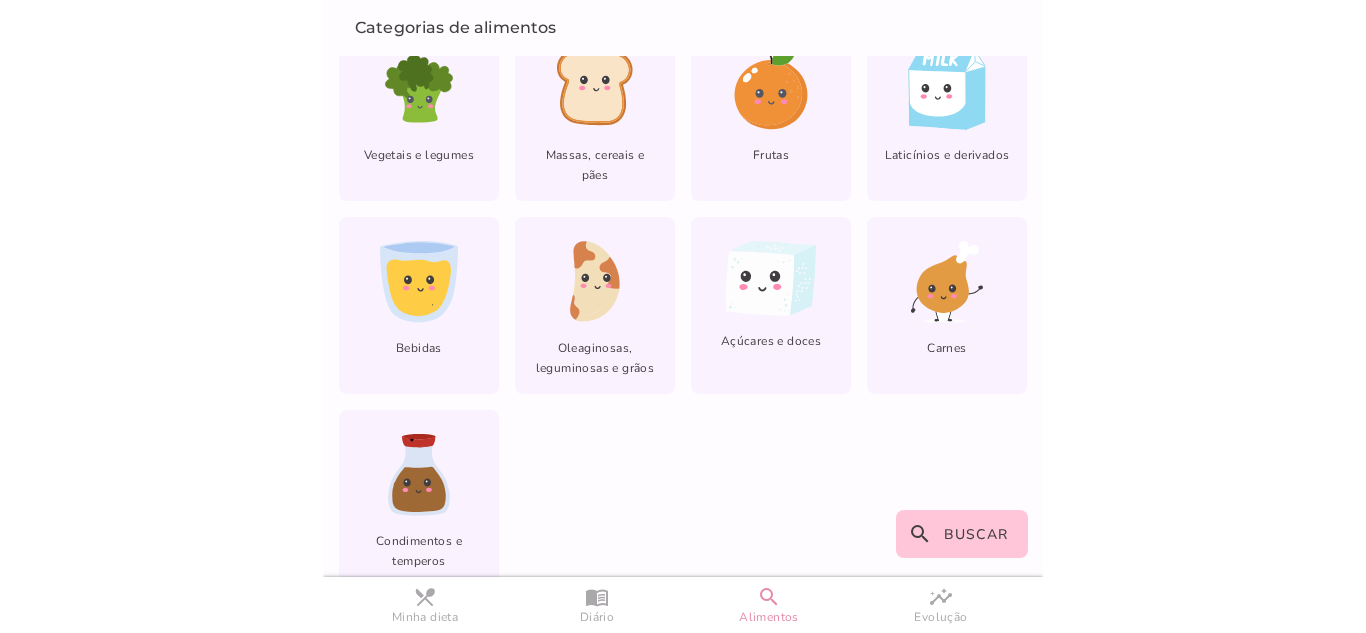 click on "restaurant_menu" at bounding box center [0, 0] 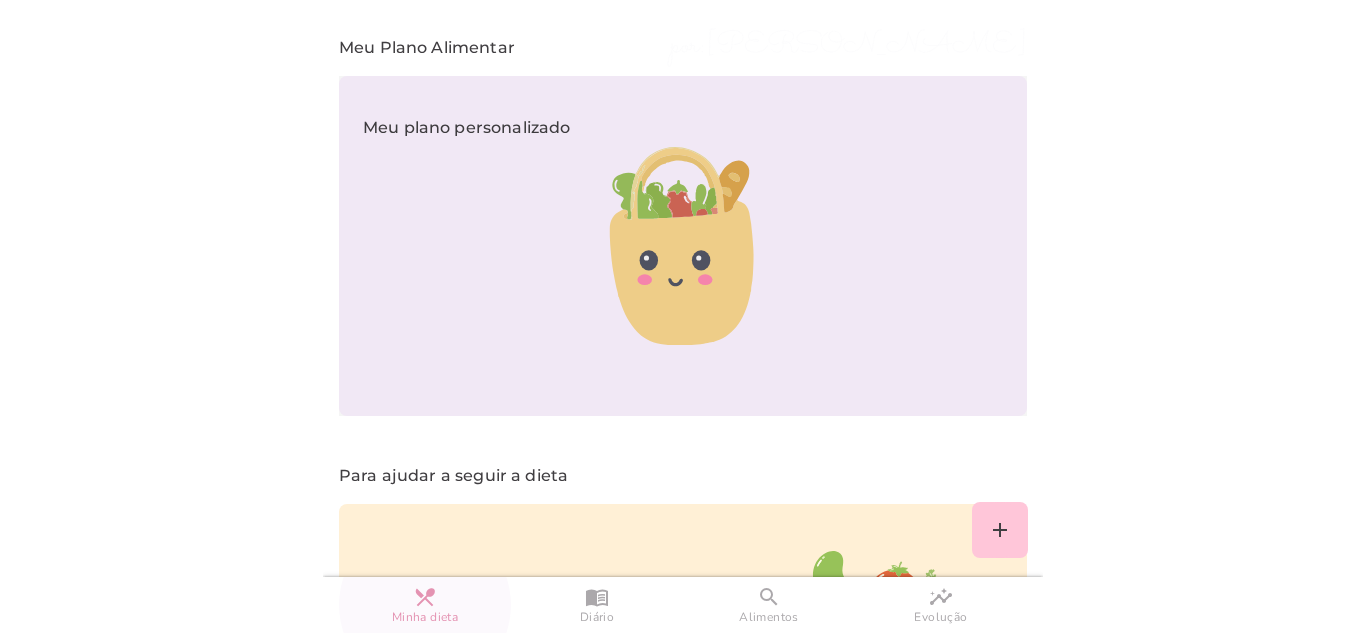scroll, scrollTop: 1200, scrollLeft: 0, axis: vertical 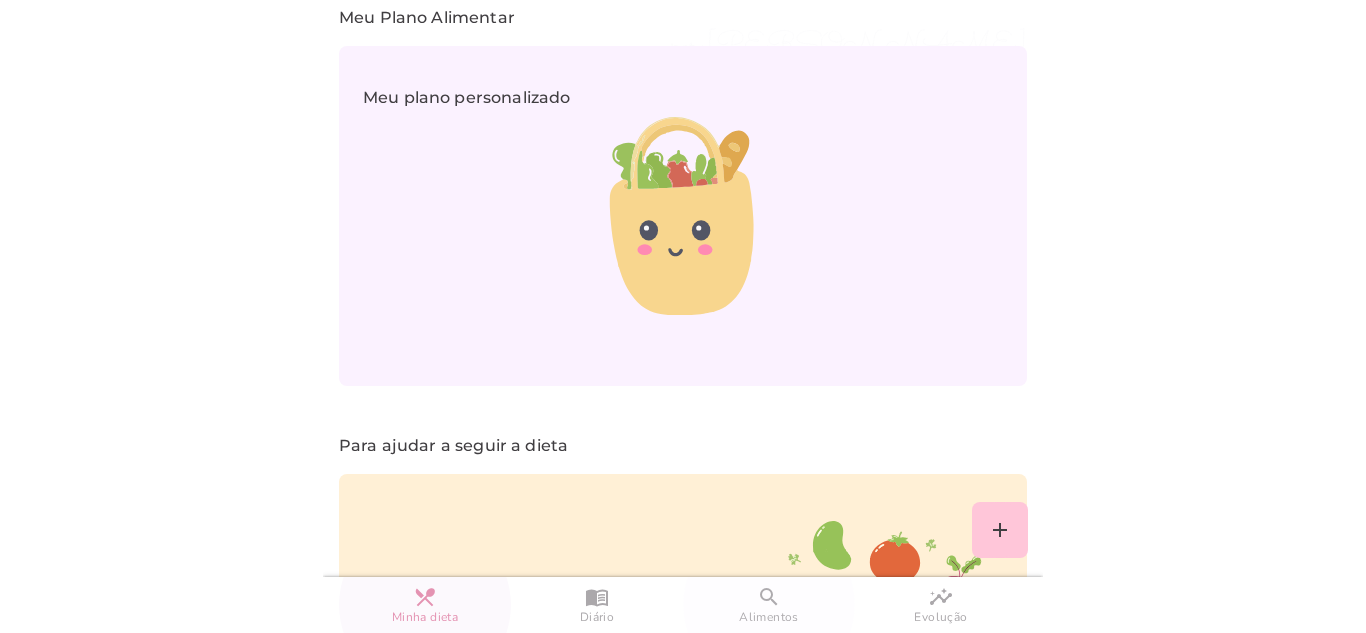 click on "search" at bounding box center (0, 0) 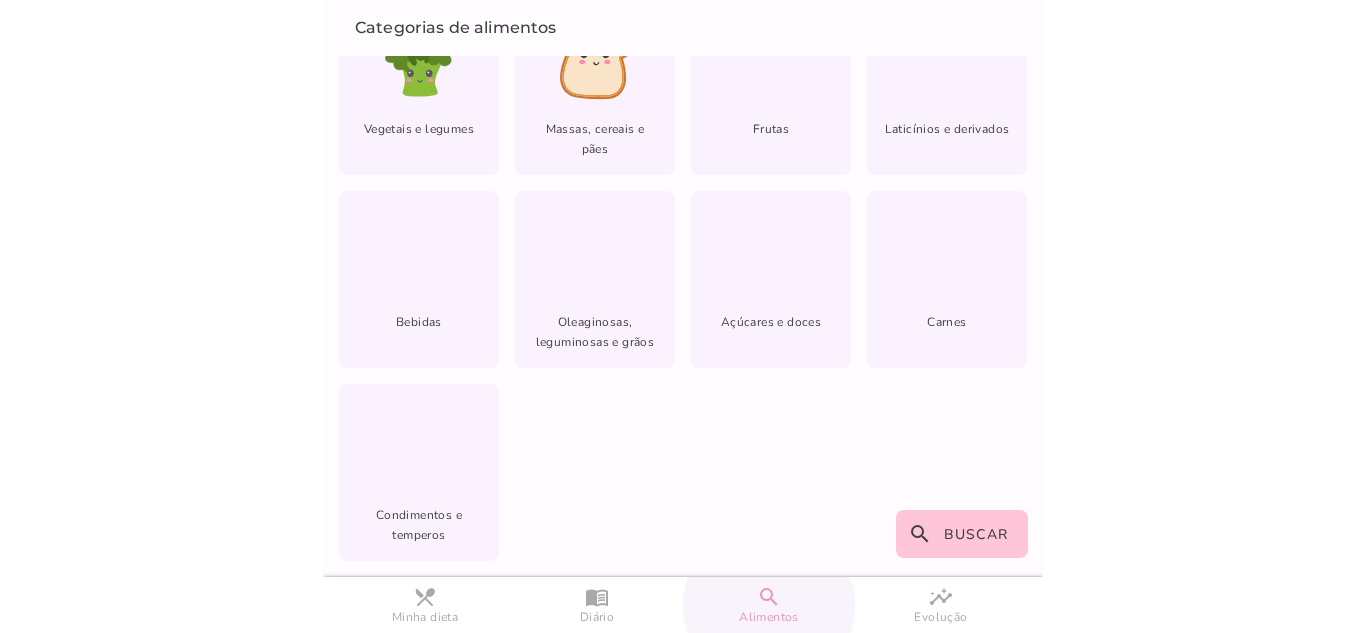 scroll, scrollTop: 186, scrollLeft: 0, axis: vertical 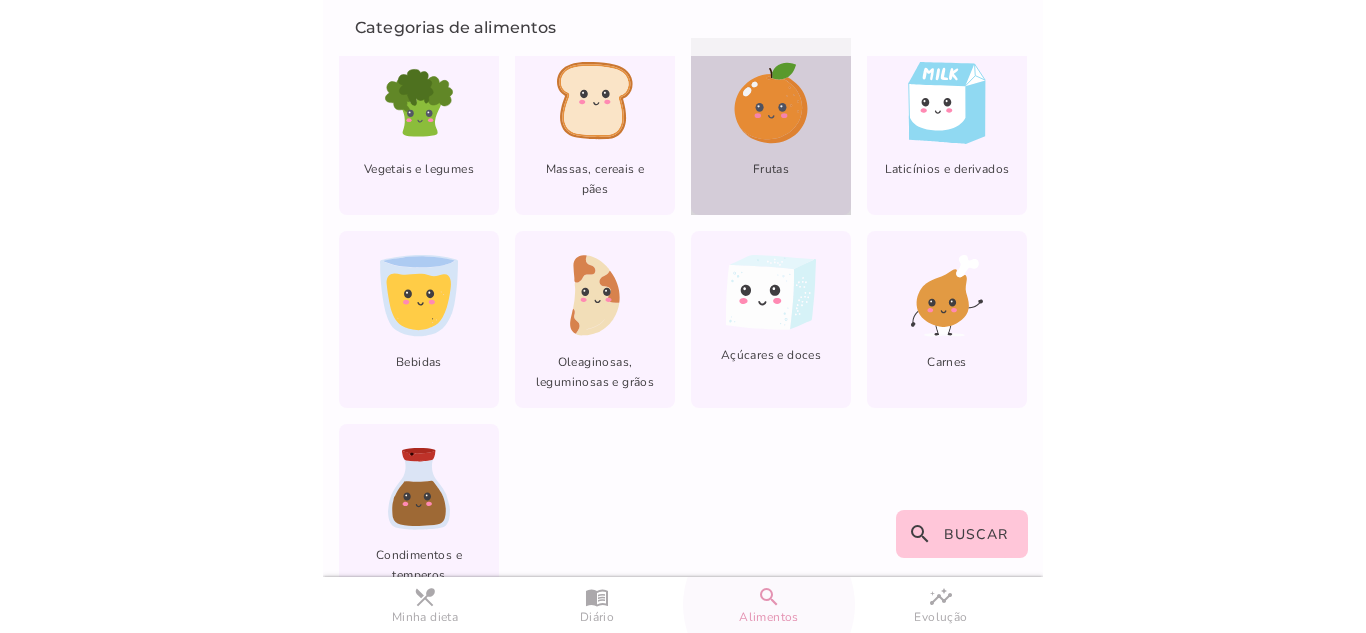 click on "Frutas" at bounding box center (771, 177) 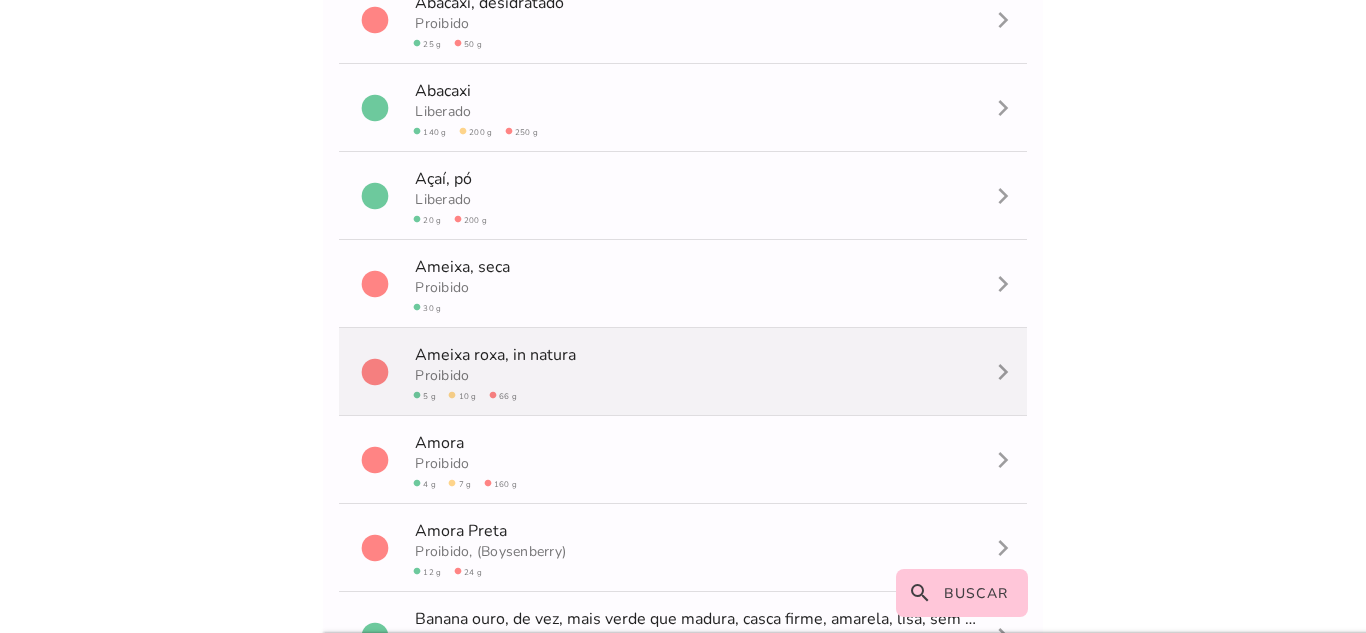 scroll, scrollTop: 194, scrollLeft: 0, axis: vertical 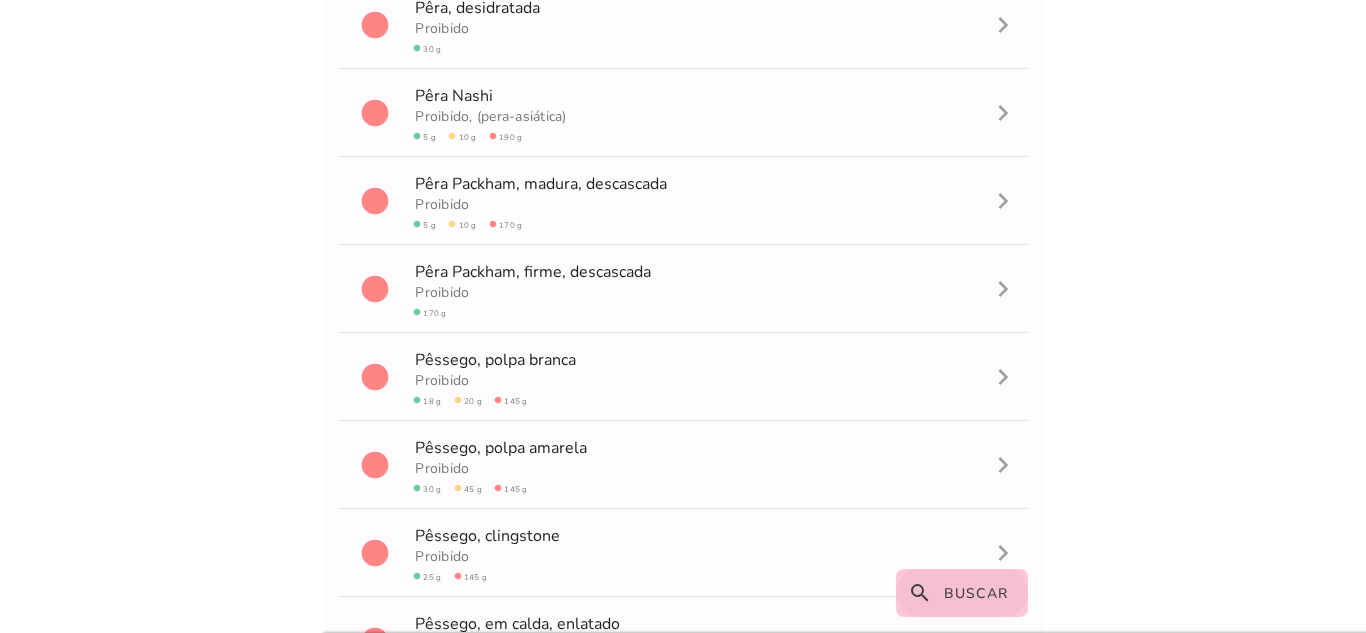 click on "search Buscar" at bounding box center (962, 593) 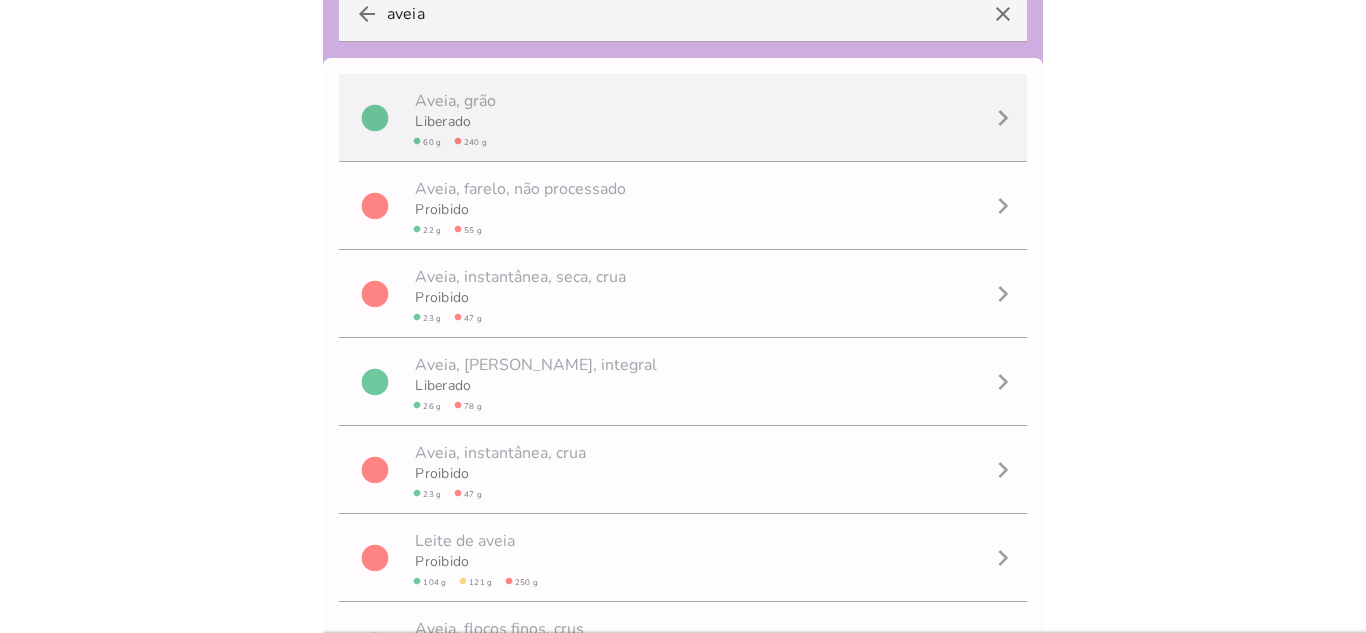 scroll, scrollTop: 0, scrollLeft: 0, axis: both 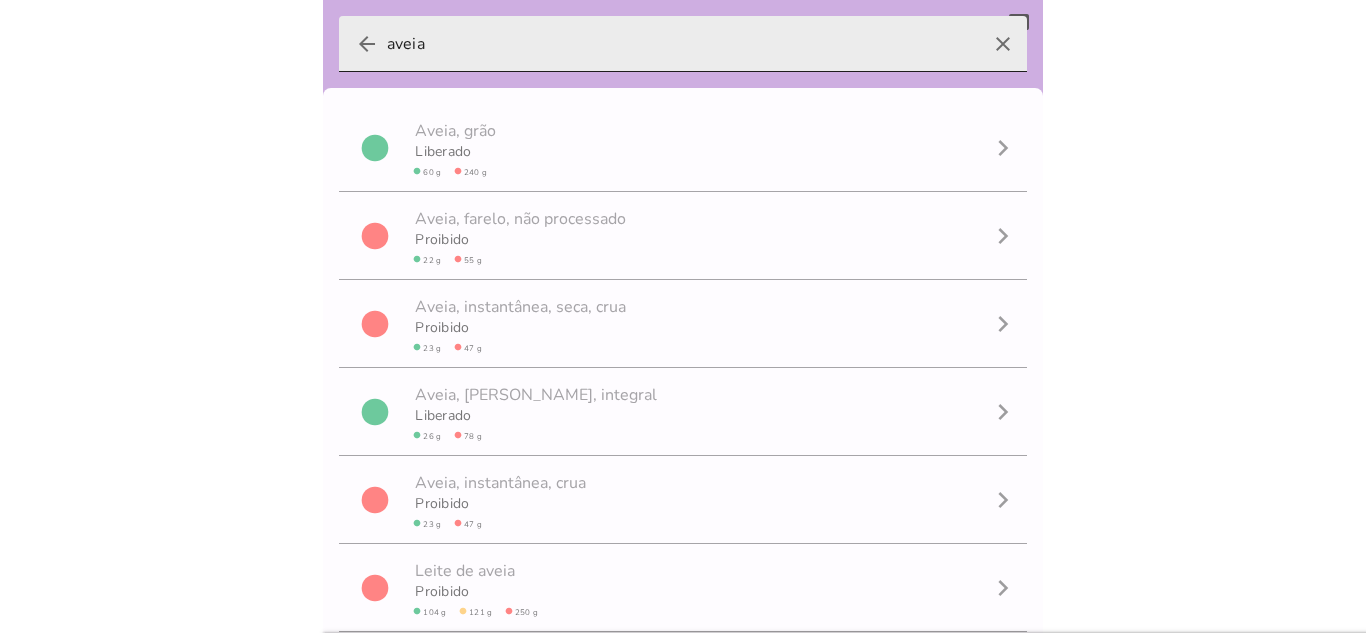 click on "clear" at bounding box center [1003, 44] 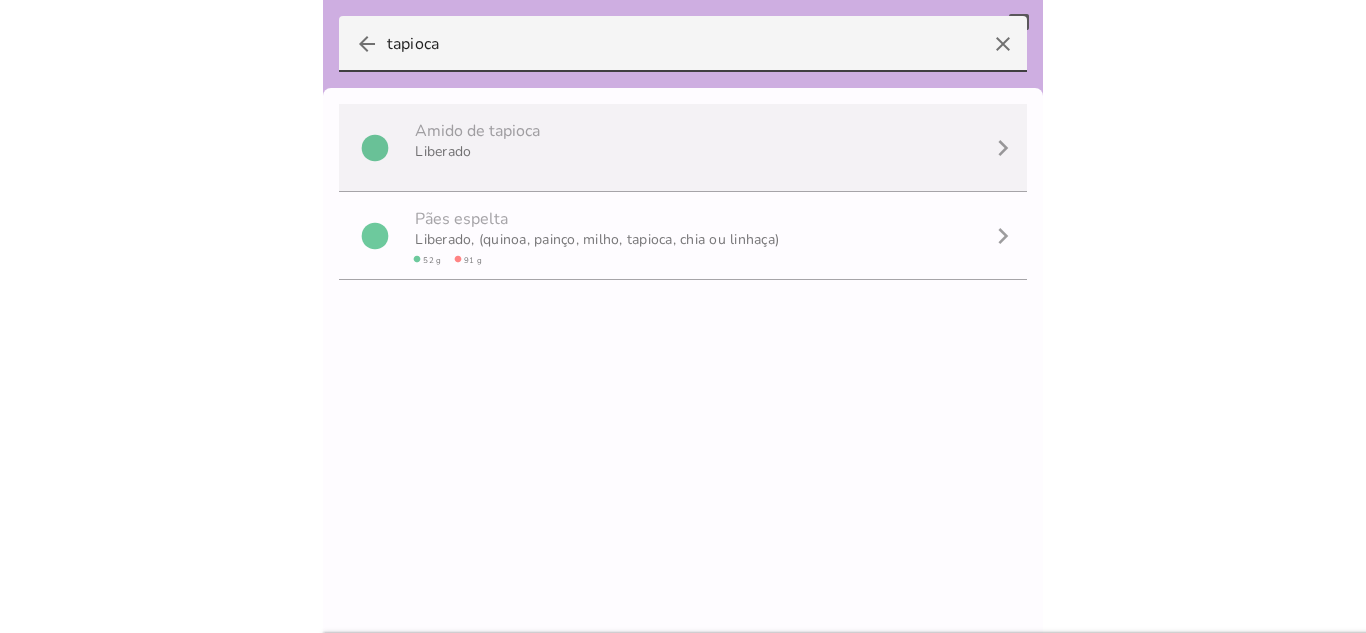 scroll, scrollTop: 1, scrollLeft: 0, axis: vertical 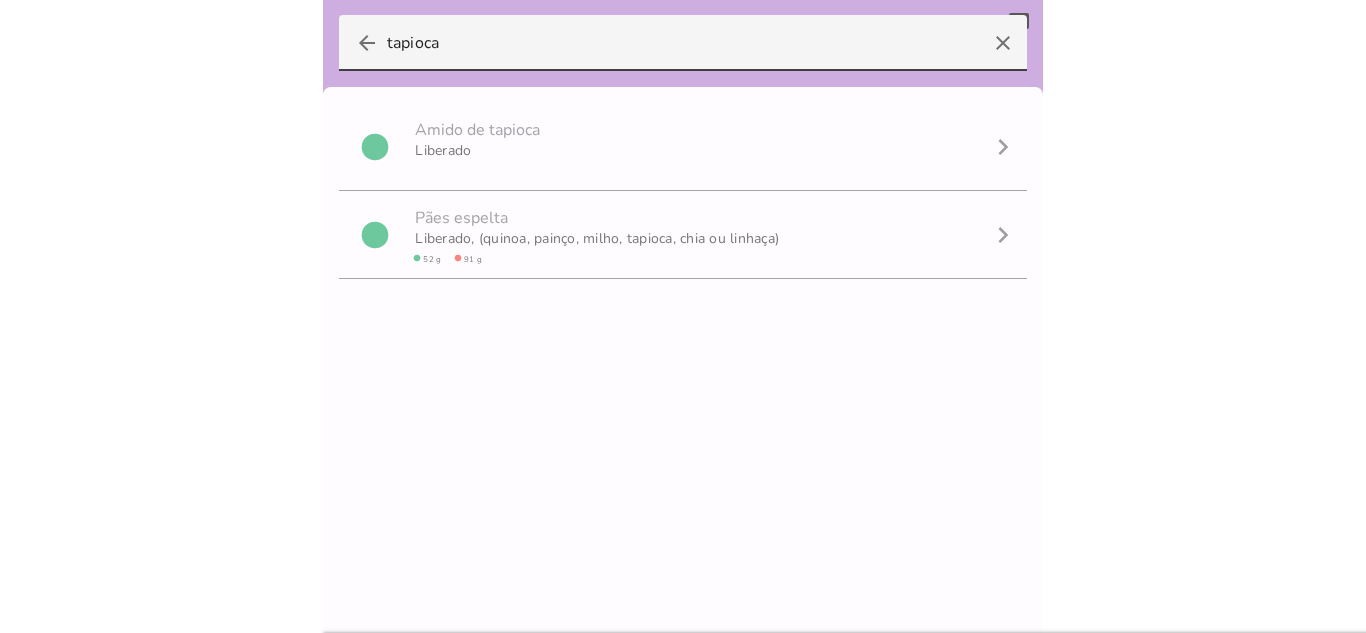 type on "tapioca" 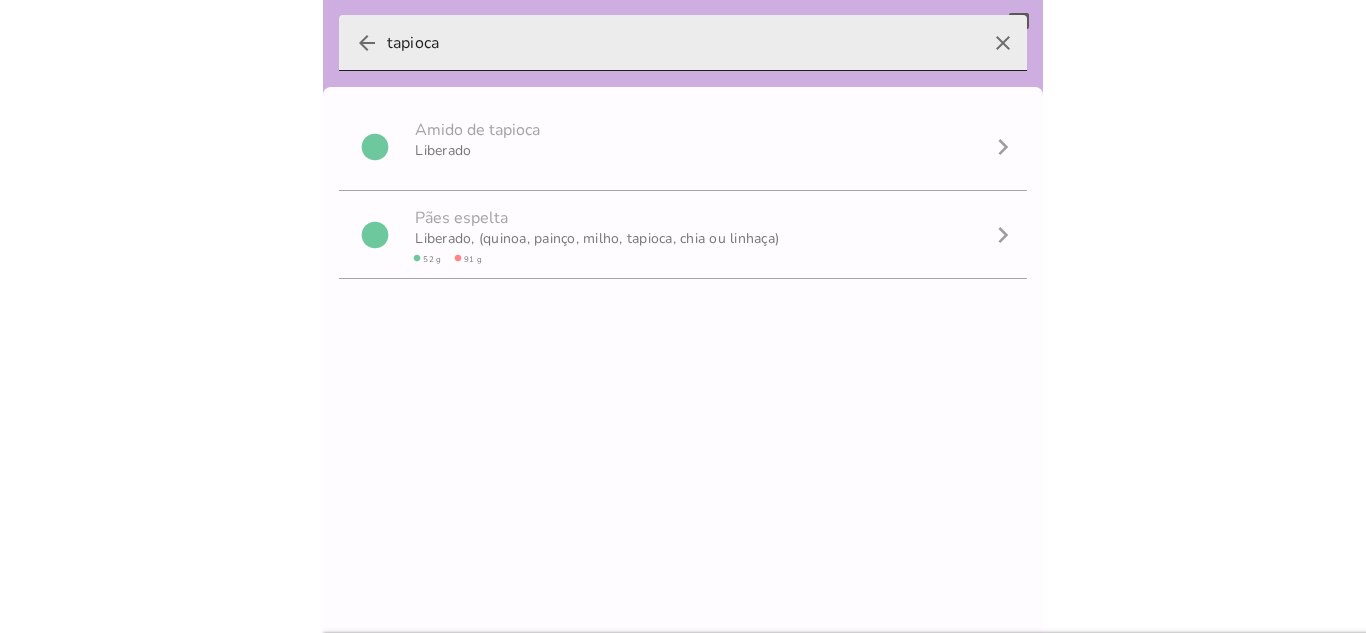 click on "clear" at bounding box center (1003, 43) 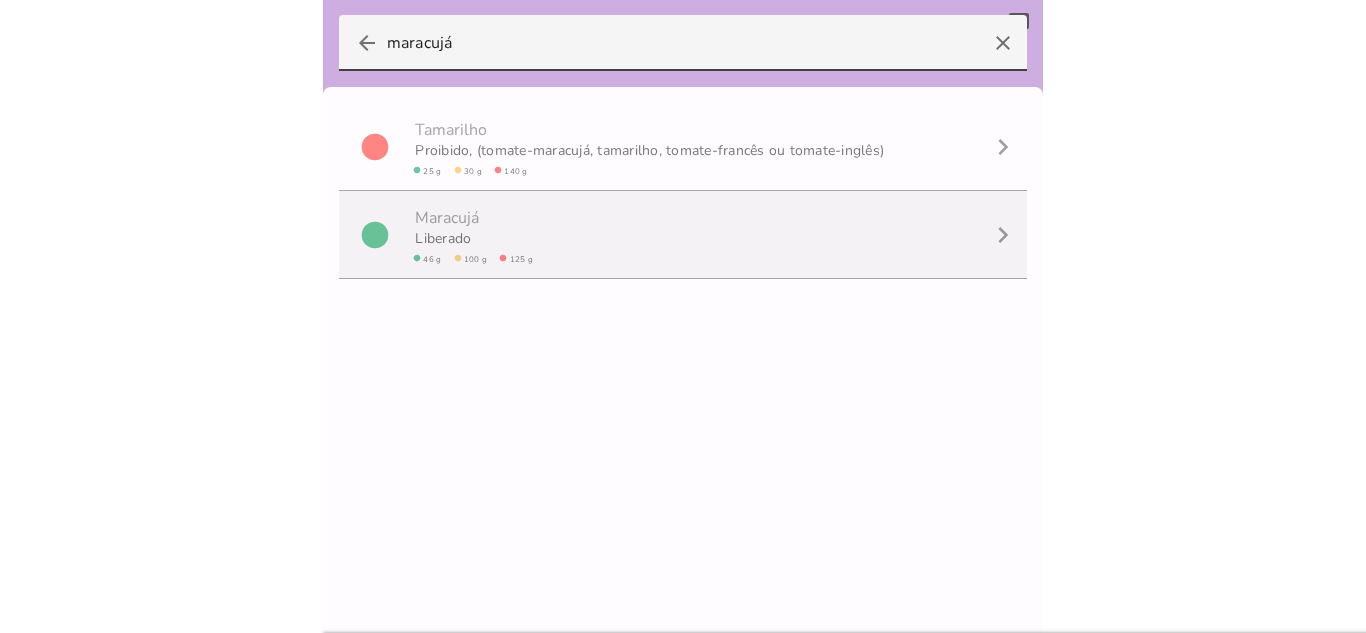 scroll, scrollTop: 0, scrollLeft: 0, axis: both 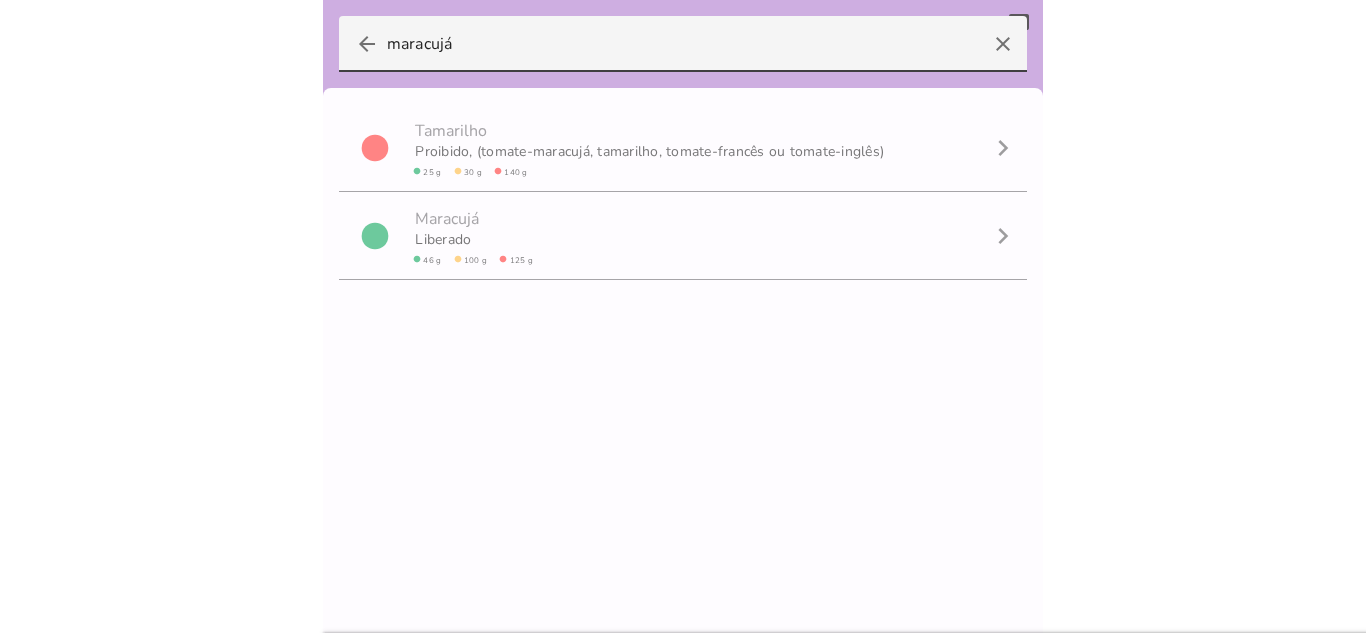 type on "maracujá" 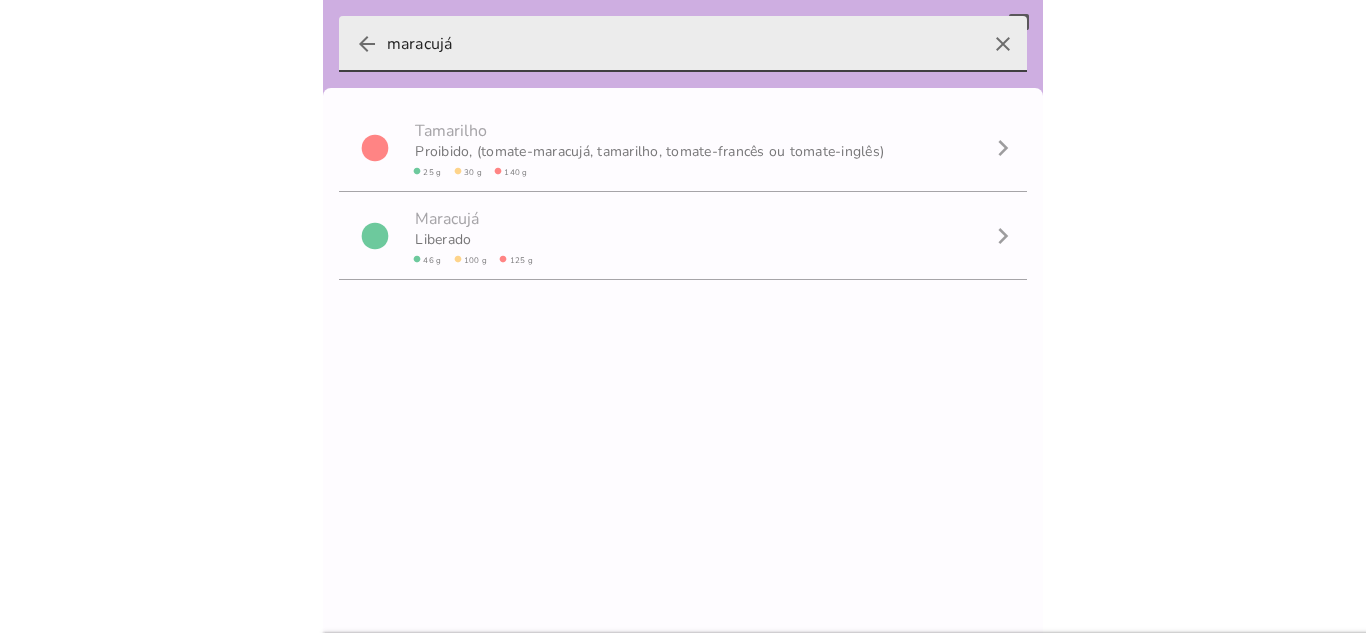 click on "clear" at bounding box center [1003, 44] 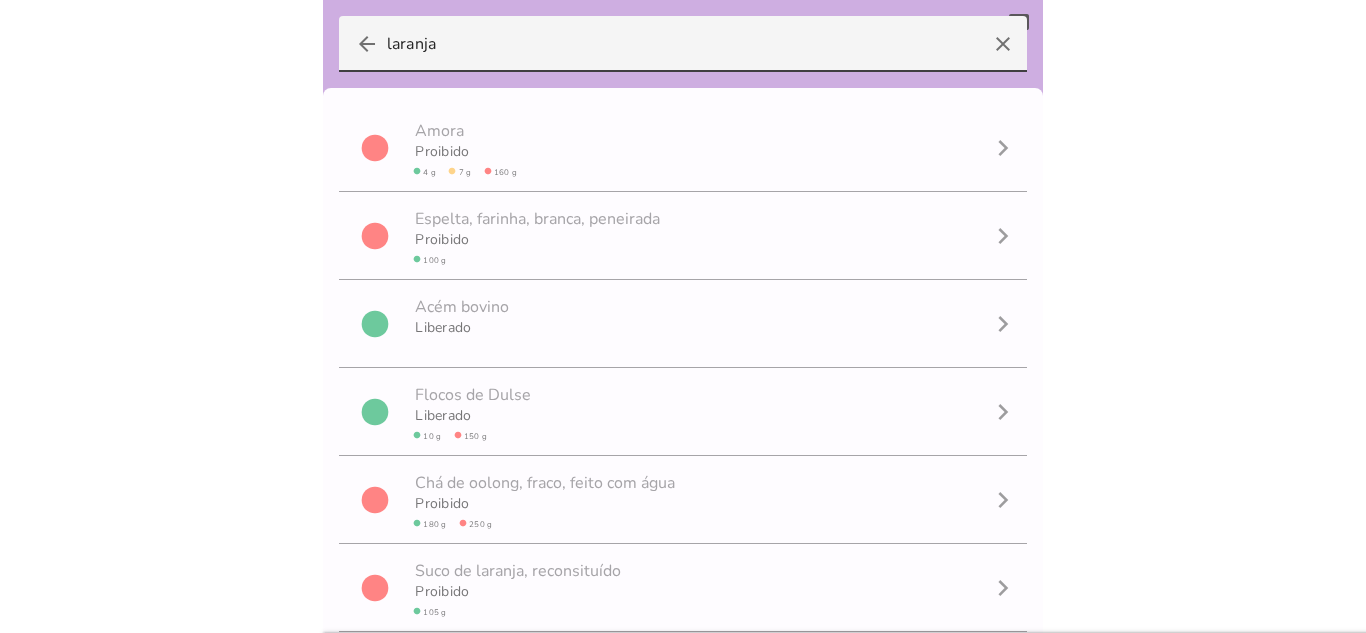 scroll, scrollTop: 1, scrollLeft: 0, axis: vertical 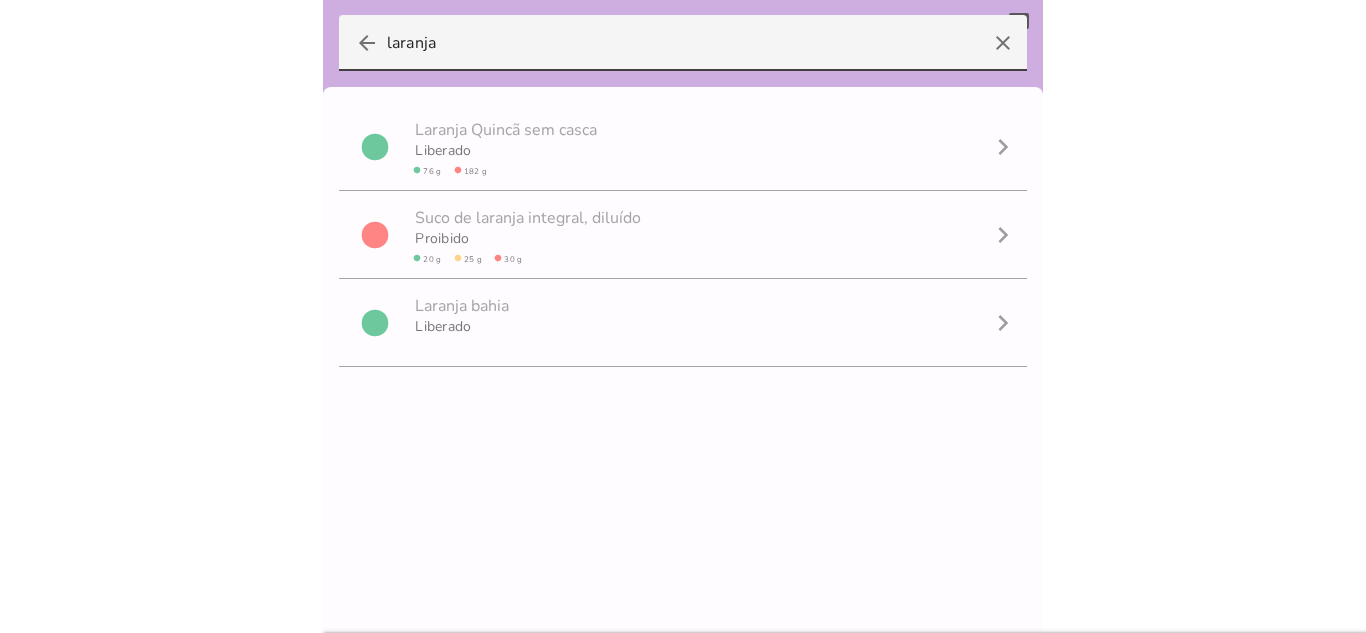 type on "laranja" 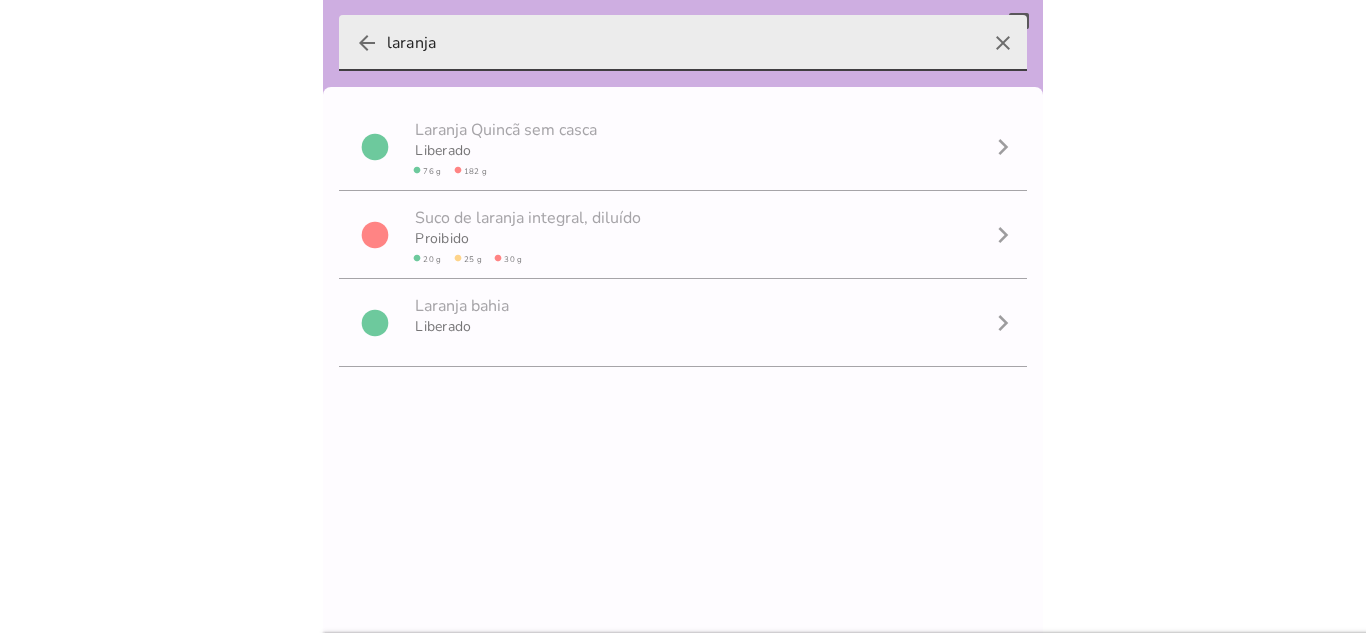 click on "clear" at bounding box center (1003, 43) 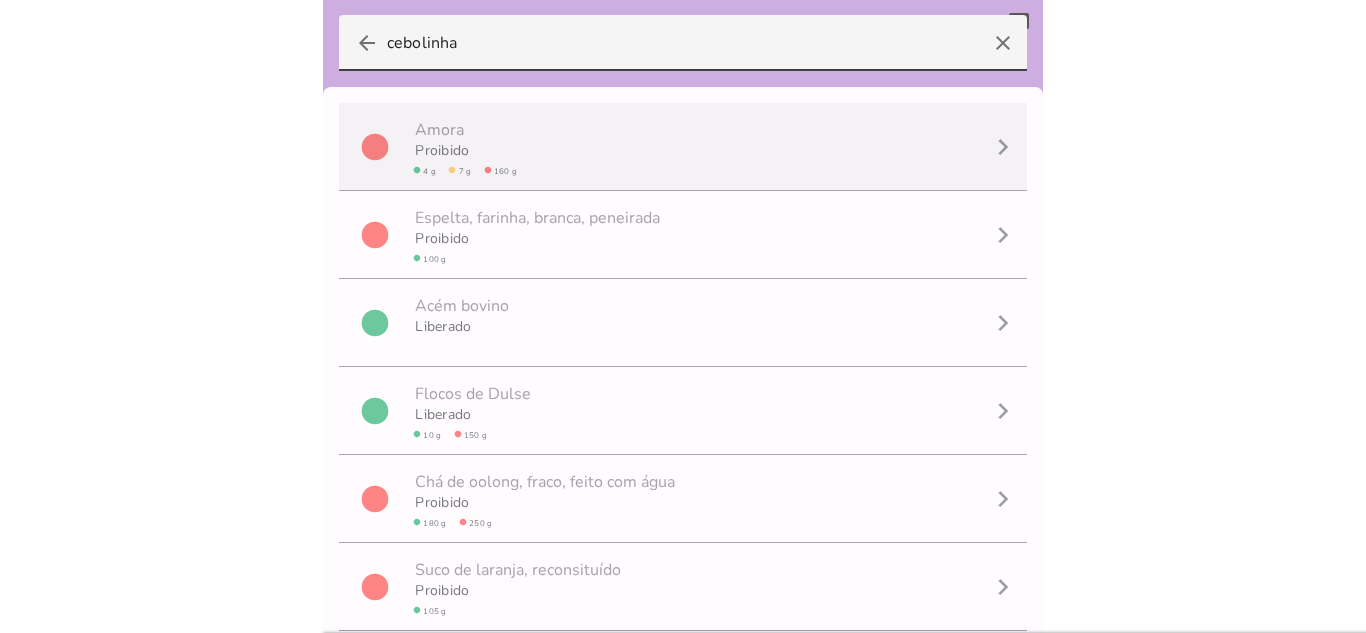 scroll, scrollTop: 1, scrollLeft: 0, axis: vertical 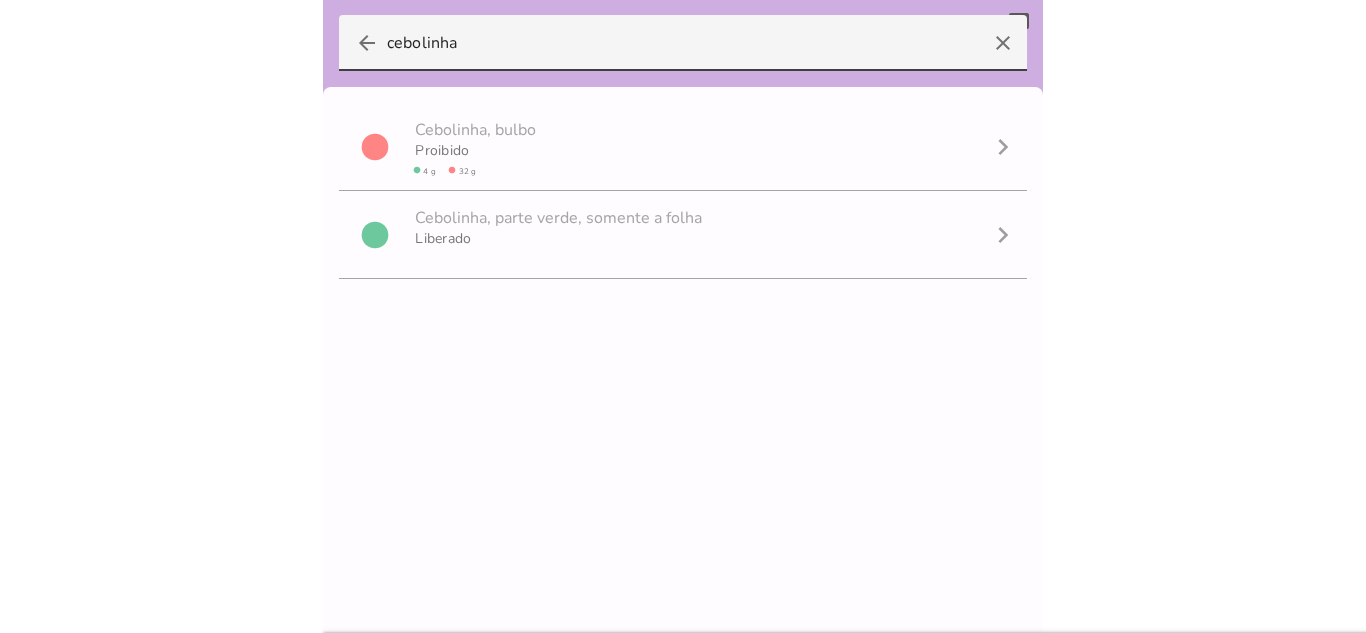 type on "cebolinha" 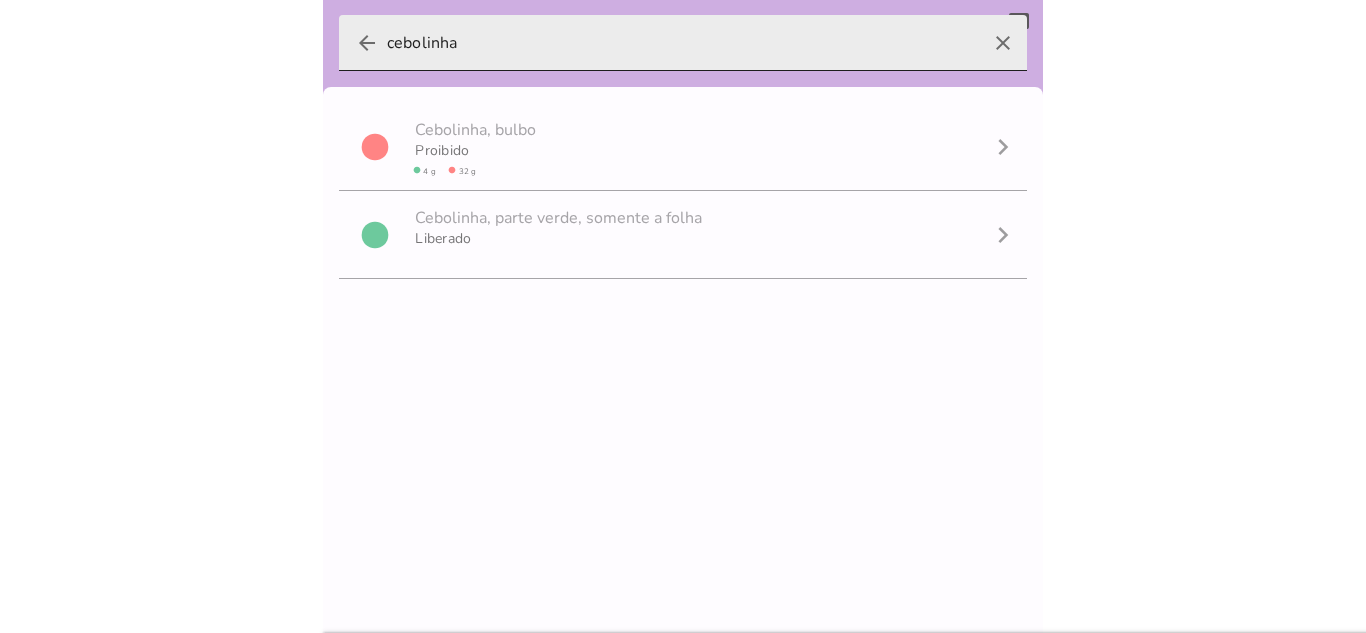 click on "arrow_back" at bounding box center [367, 43] 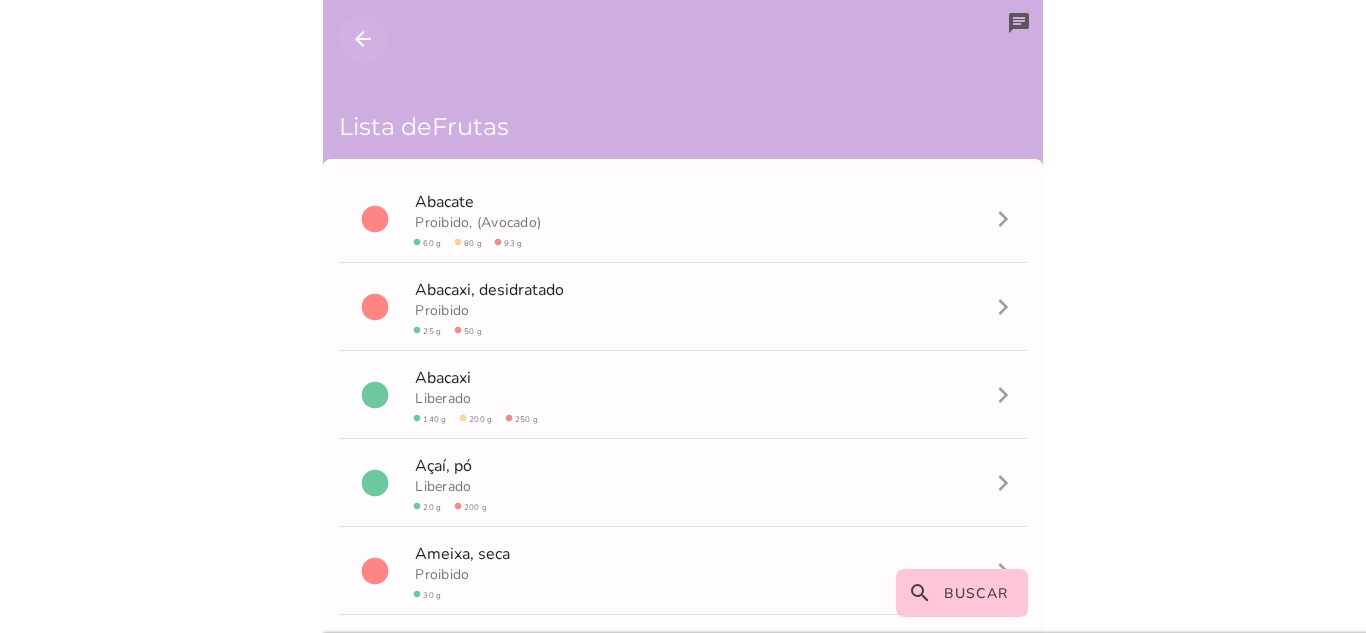 click on "arrow_back" at bounding box center (363, 39) 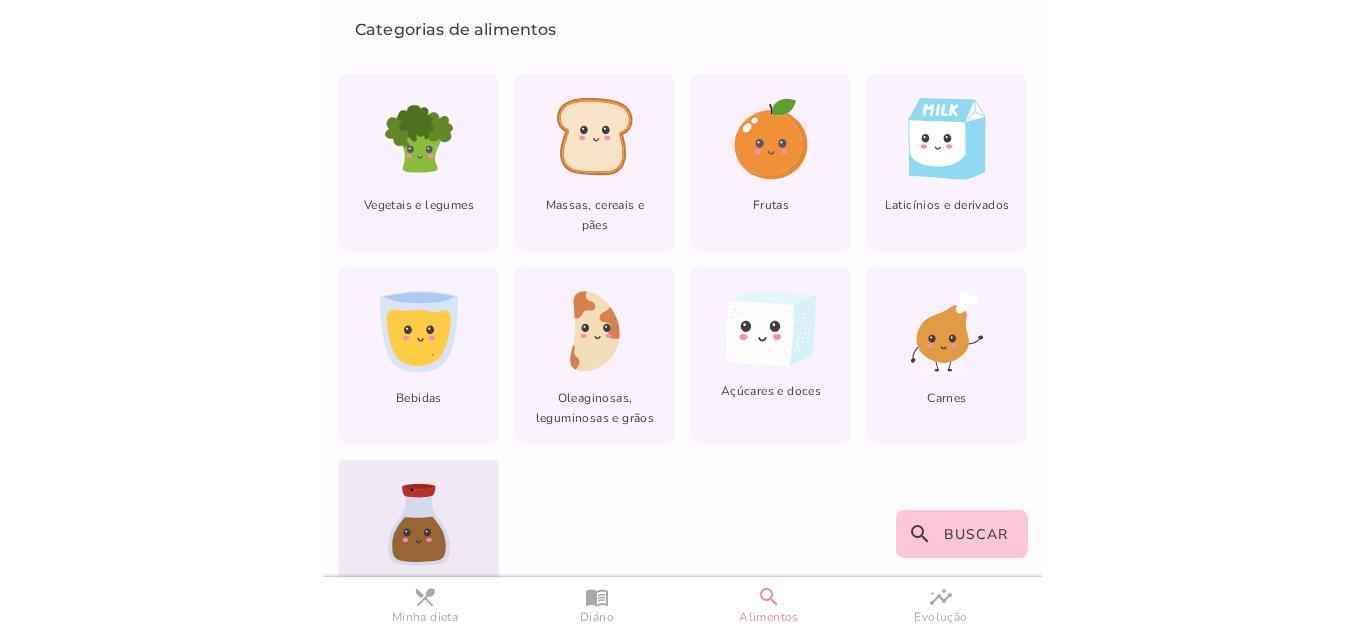 scroll, scrollTop: 226, scrollLeft: 0, axis: vertical 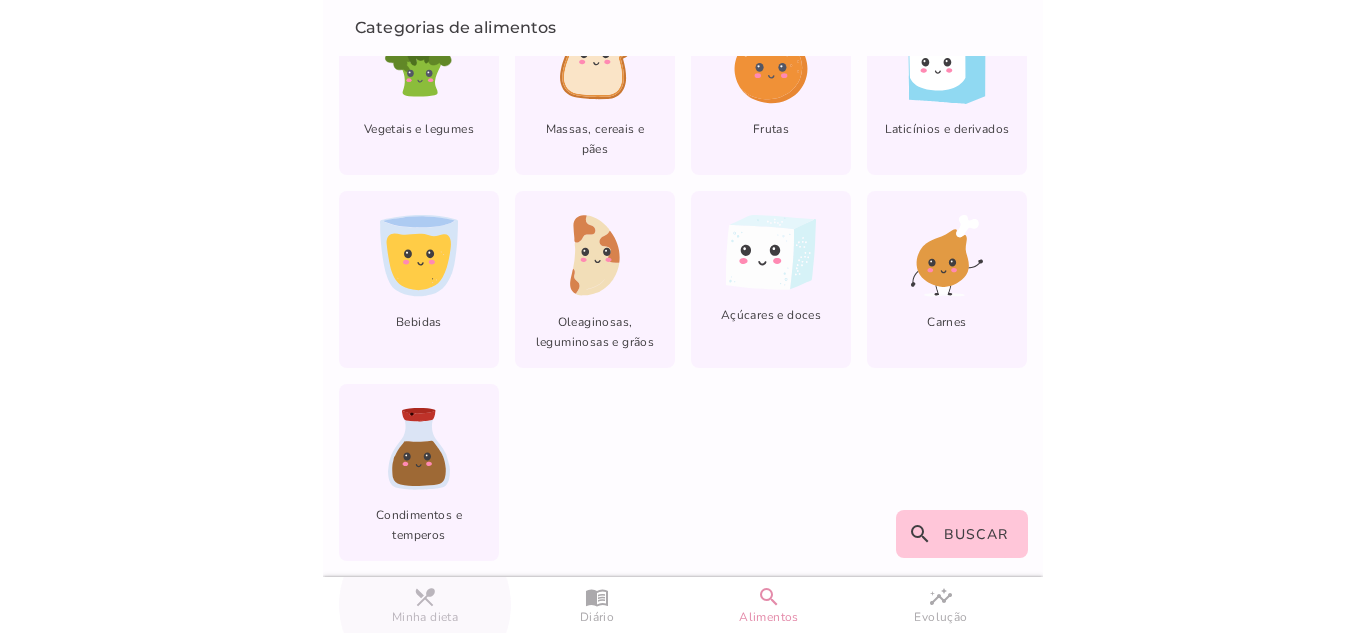 click on "restaurant_menu
Minha dieta" at bounding box center (425, 605) 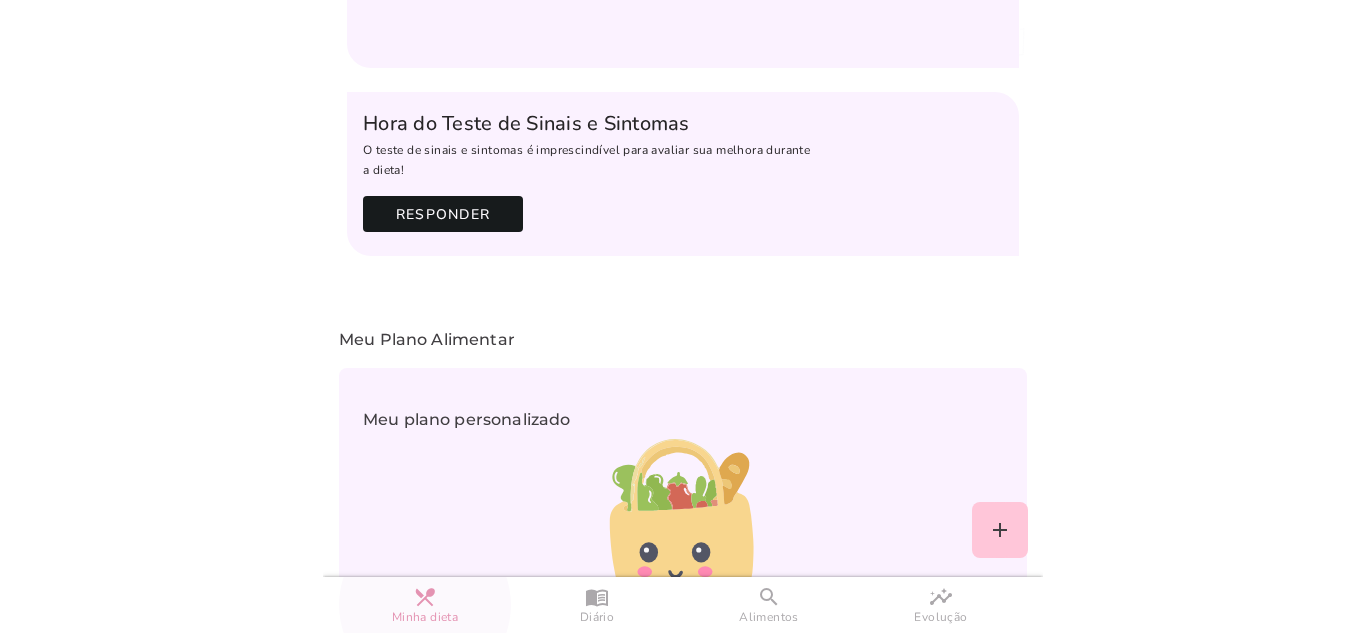 scroll, scrollTop: 1026, scrollLeft: 0, axis: vertical 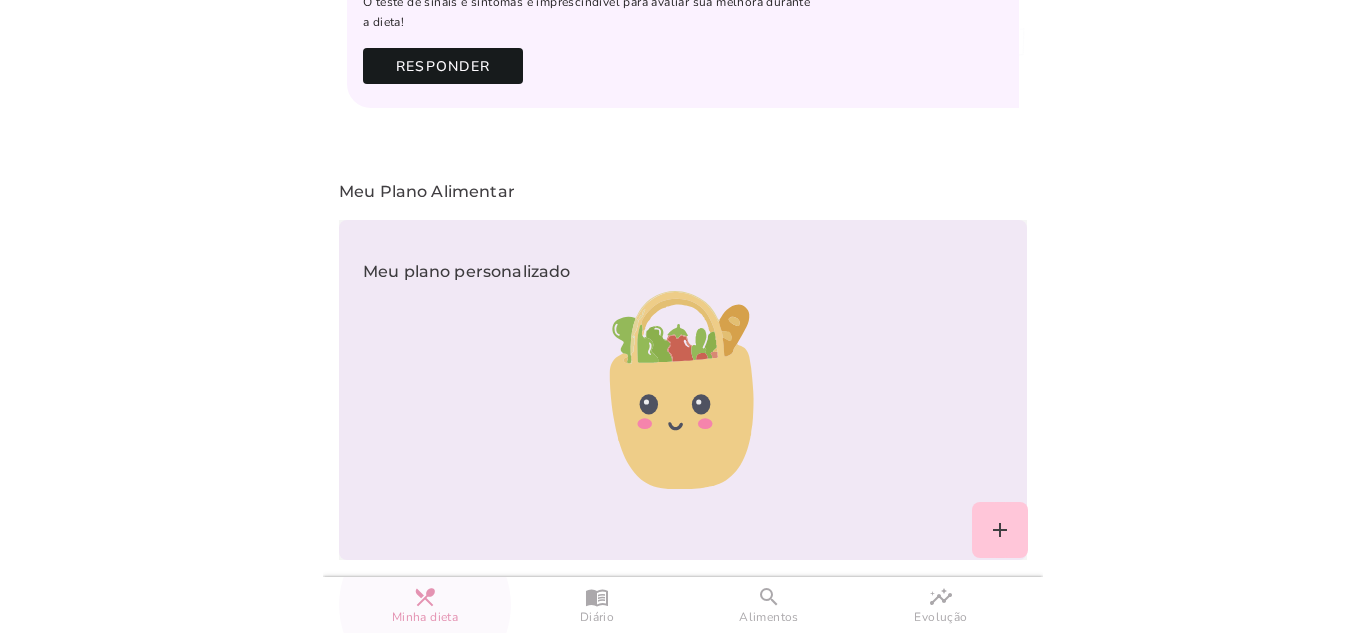 click on "Meu plano personalizado" at bounding box center [466, 390] 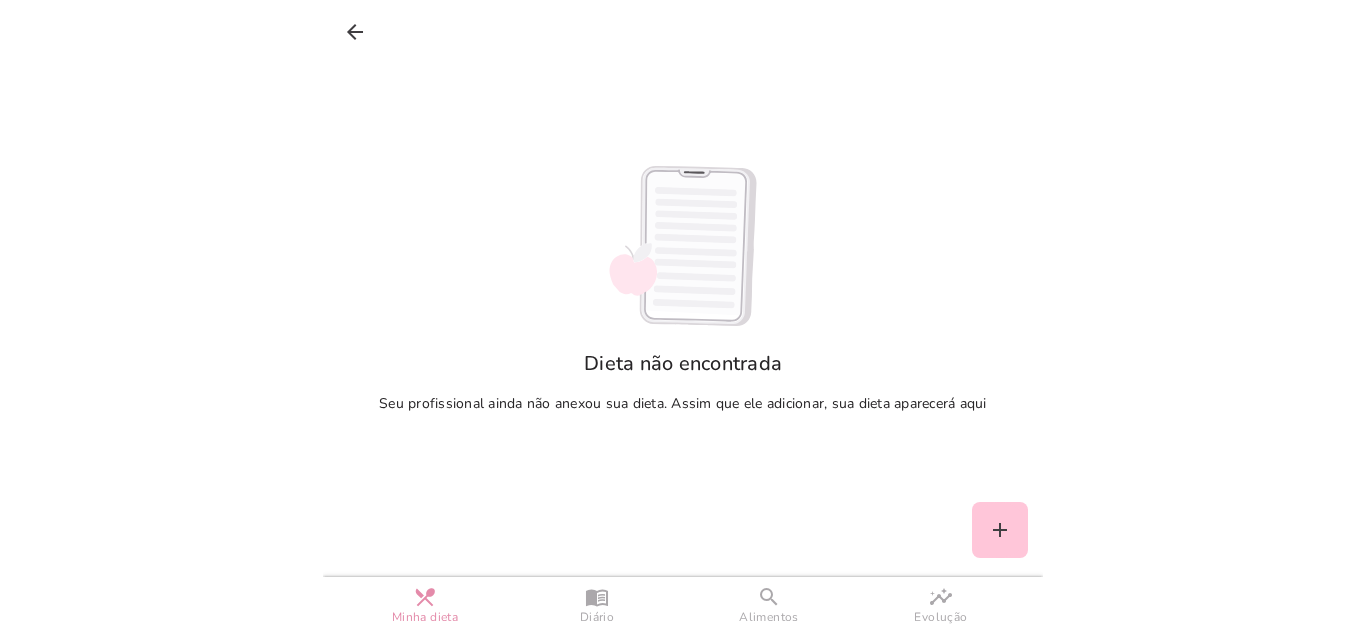 scroll, scrollTop: 0, scrollLeft: 0, axis: both 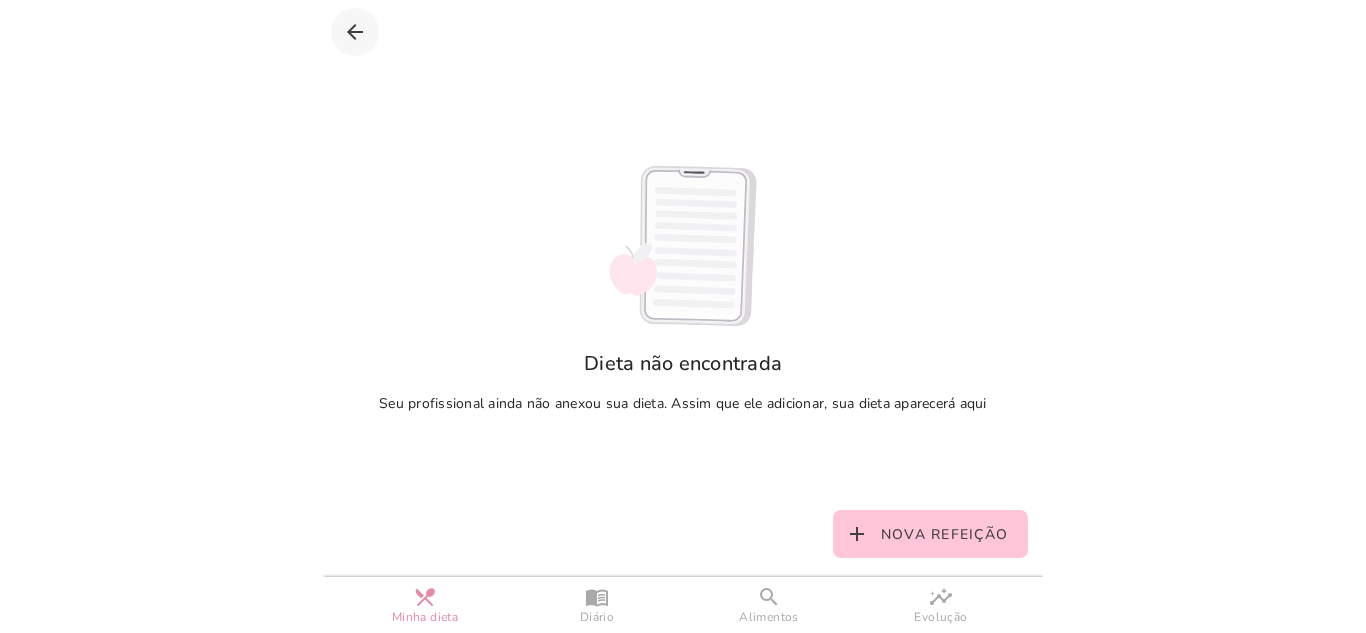 click on "arrow_back" at bounding box center (355, 32) 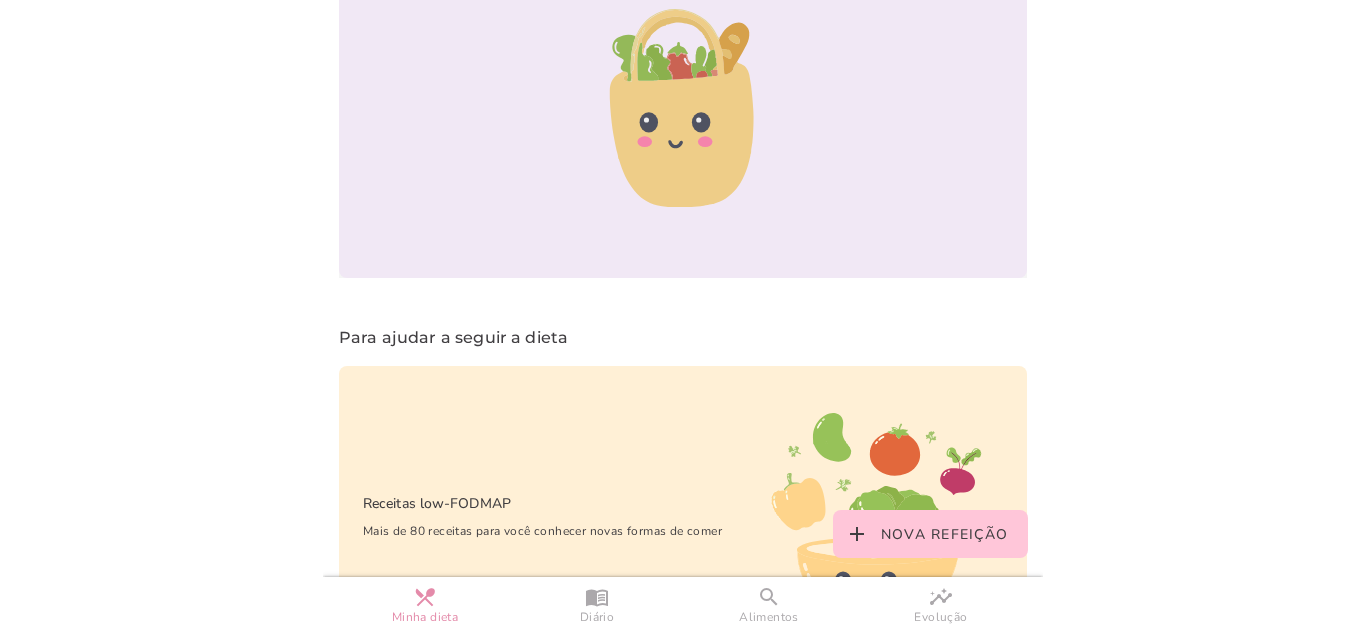 scroll, scrollTop: 1407, scrollLeft: 0, axis: vertical 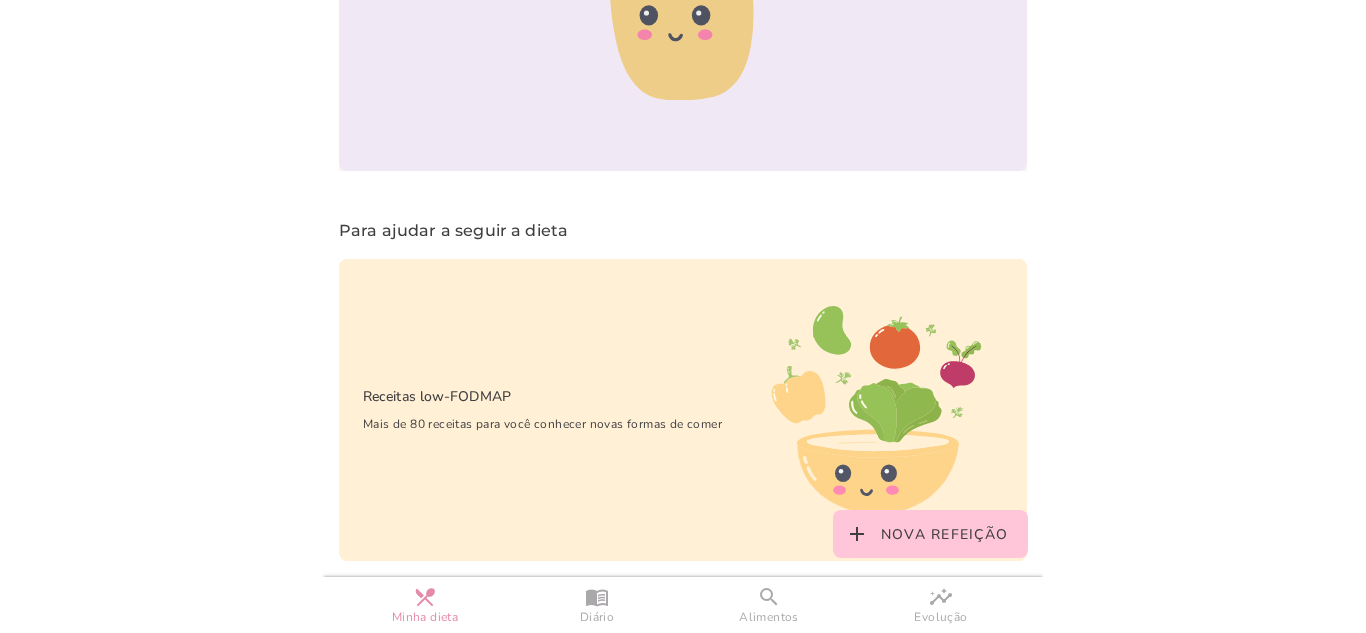 click on "Receitas low-FODMAP
Mais de 80 receitas para você conhecer novas formas [PERSON_NAME]" at bounding box center (683, 410) 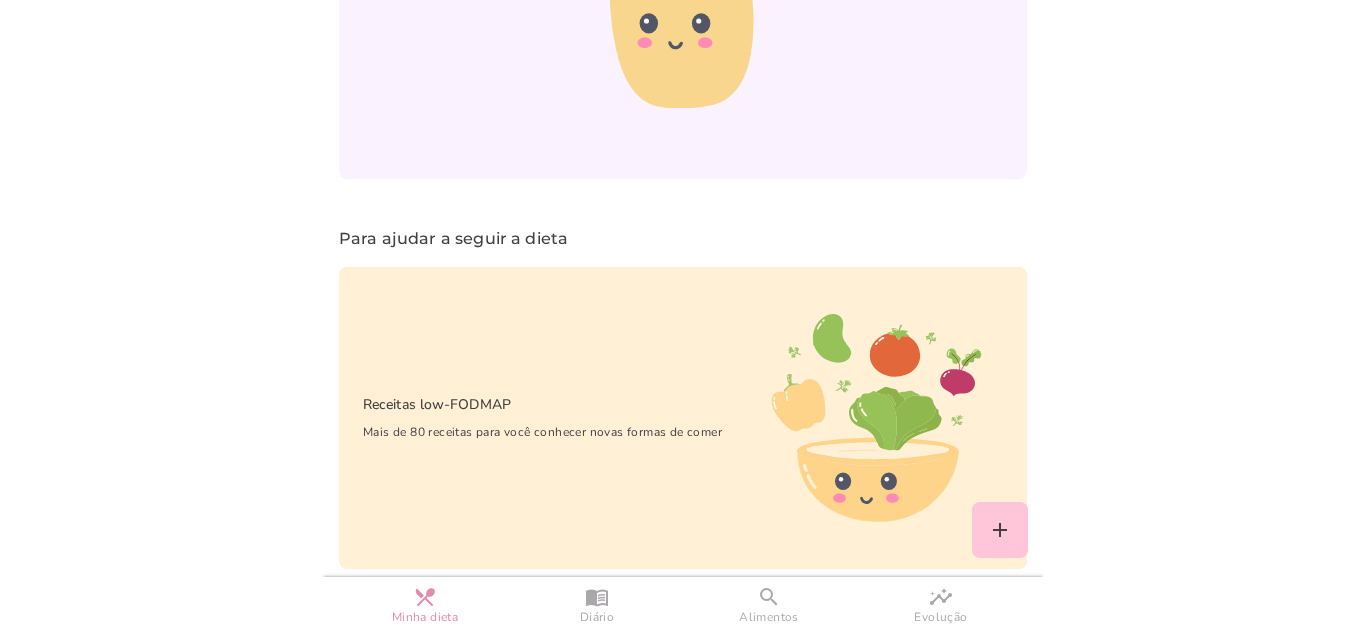 scroll, scrollTop: 1415, scrollLeft: 0, axis: vertical 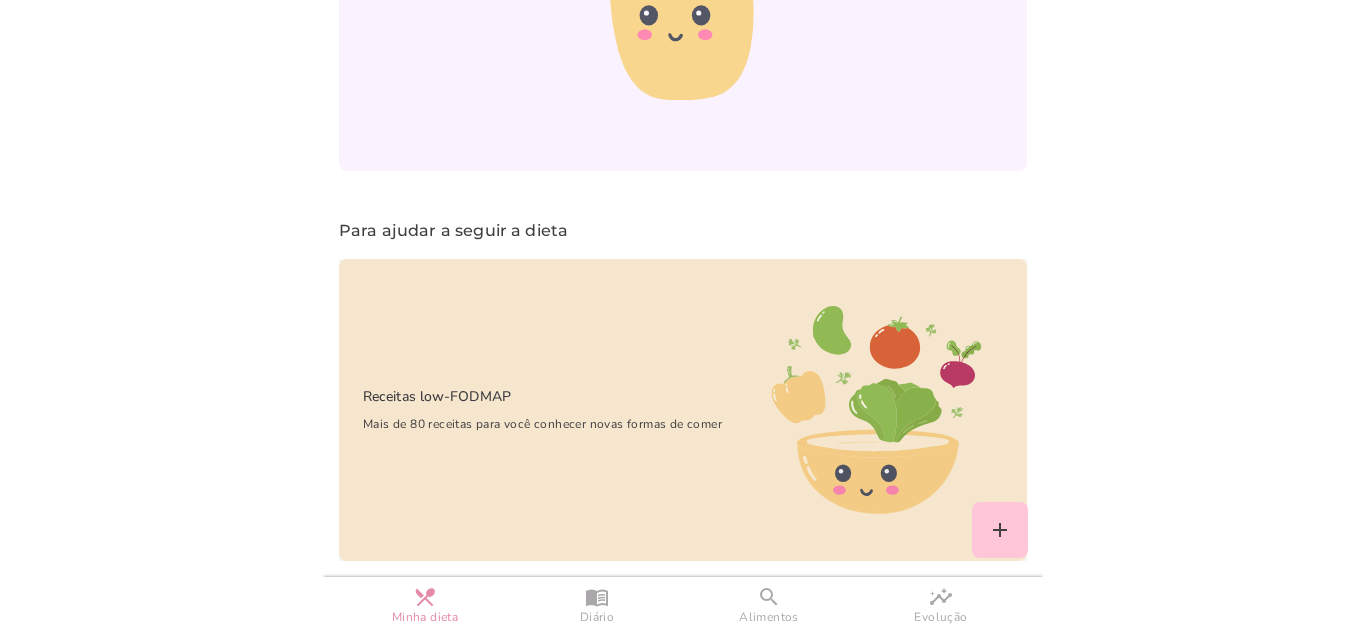 click on "Mais de 80 receitas para você conhecer novas formas de
comer" at bounding box center (530, 424) 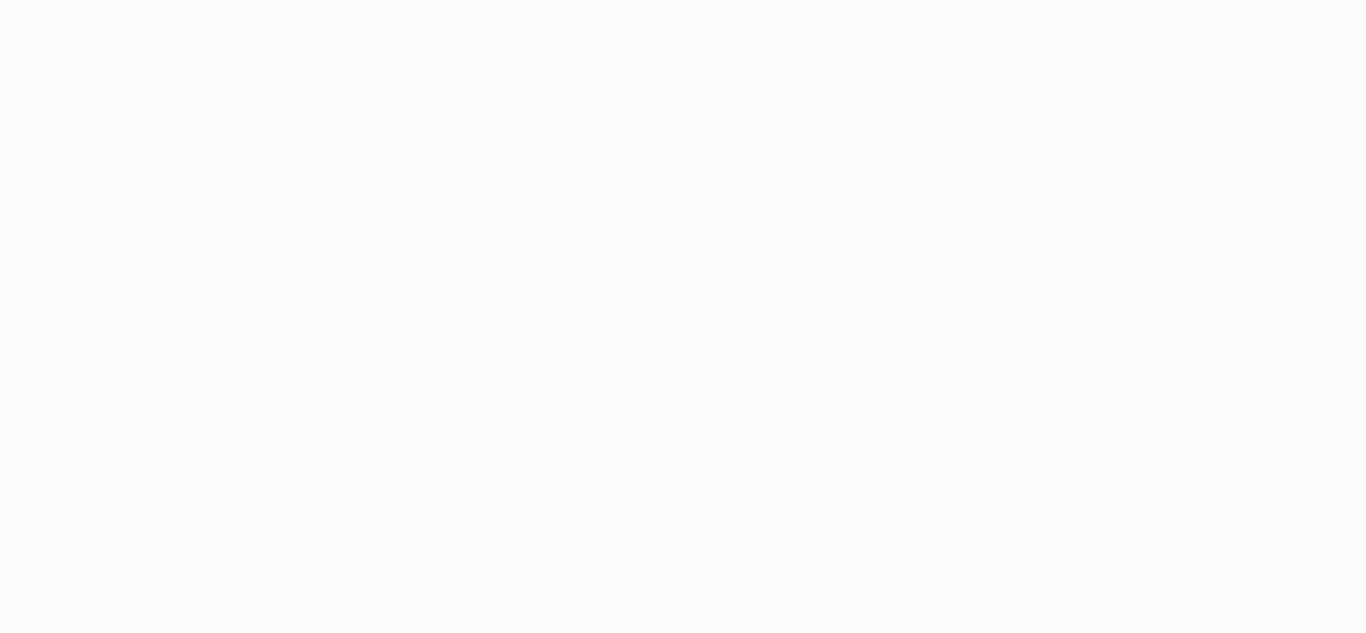 scroll, scrollTop: 0, scrollLeft: 0, axis: both 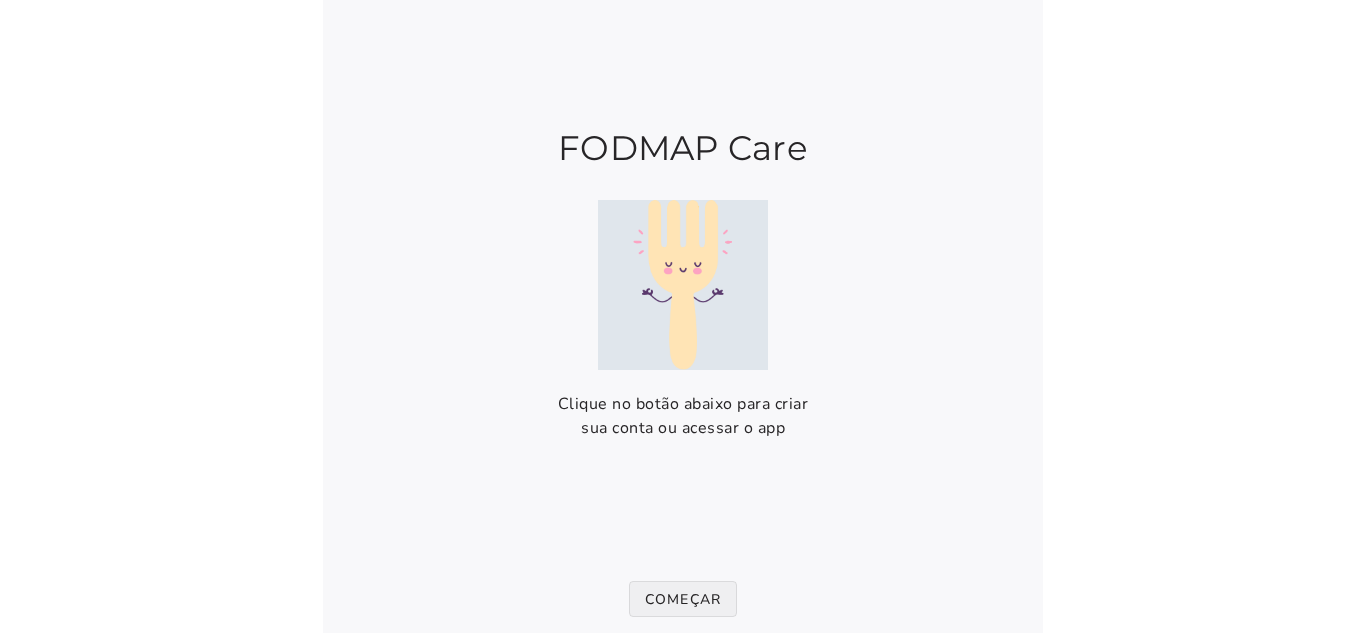 click on "Começar" at bounding box center [683, 599] 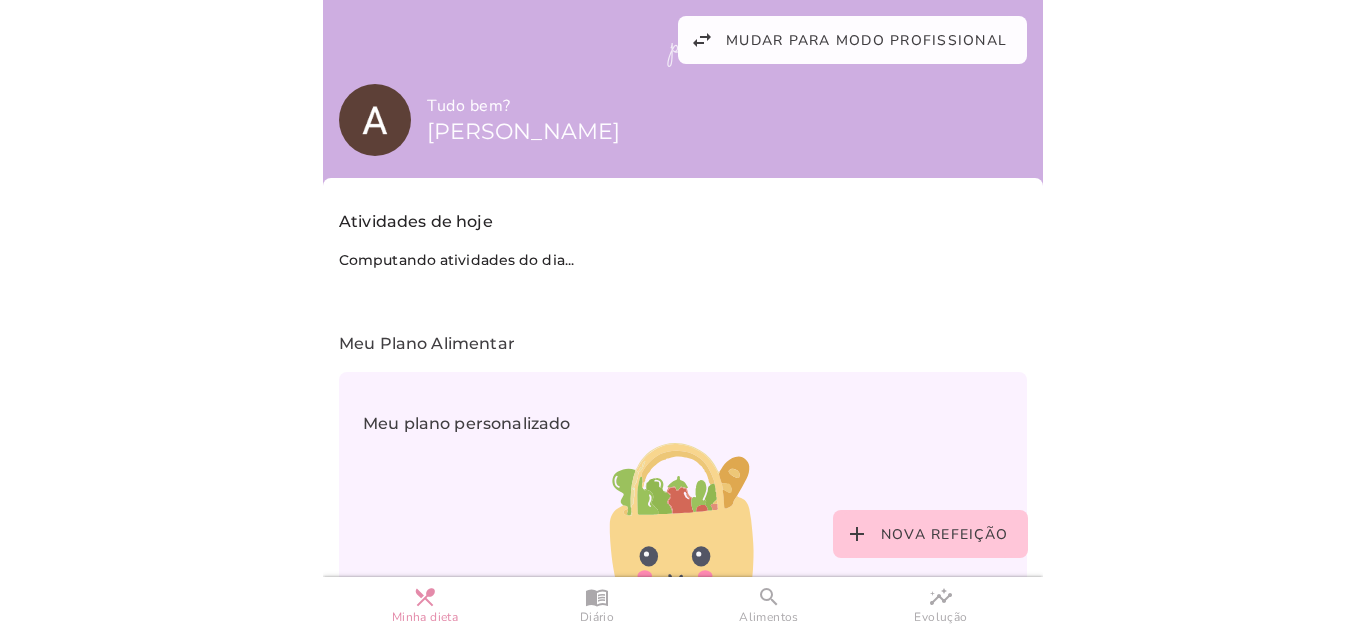 click on "search
Alimentos" at bounding box center [769, 605] 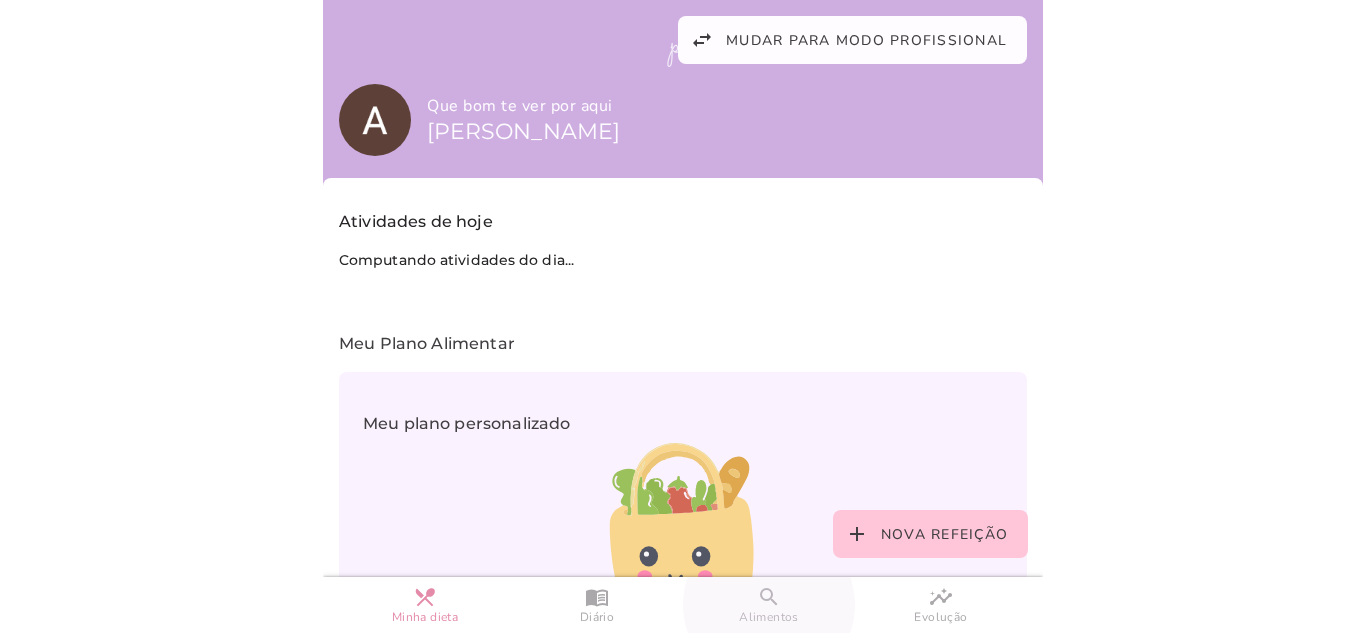 click on "search" at bounding box center (0, 0) 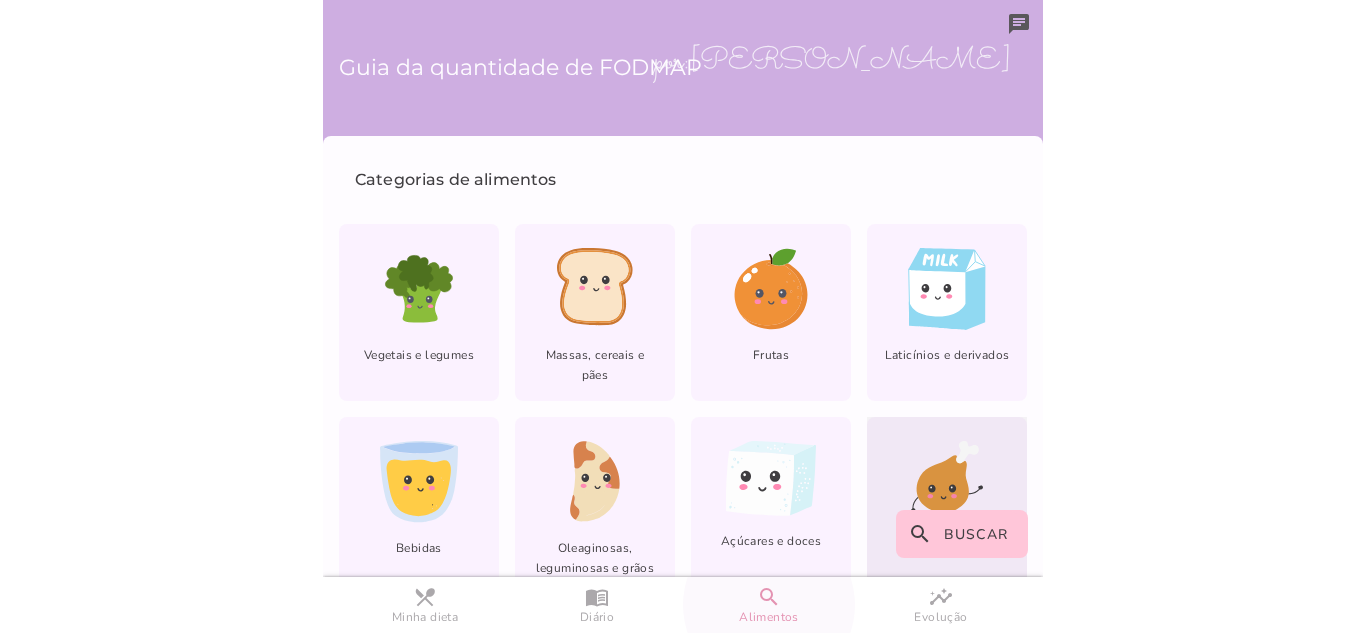 click on "search Buscar" at bounding box center [962, 534] 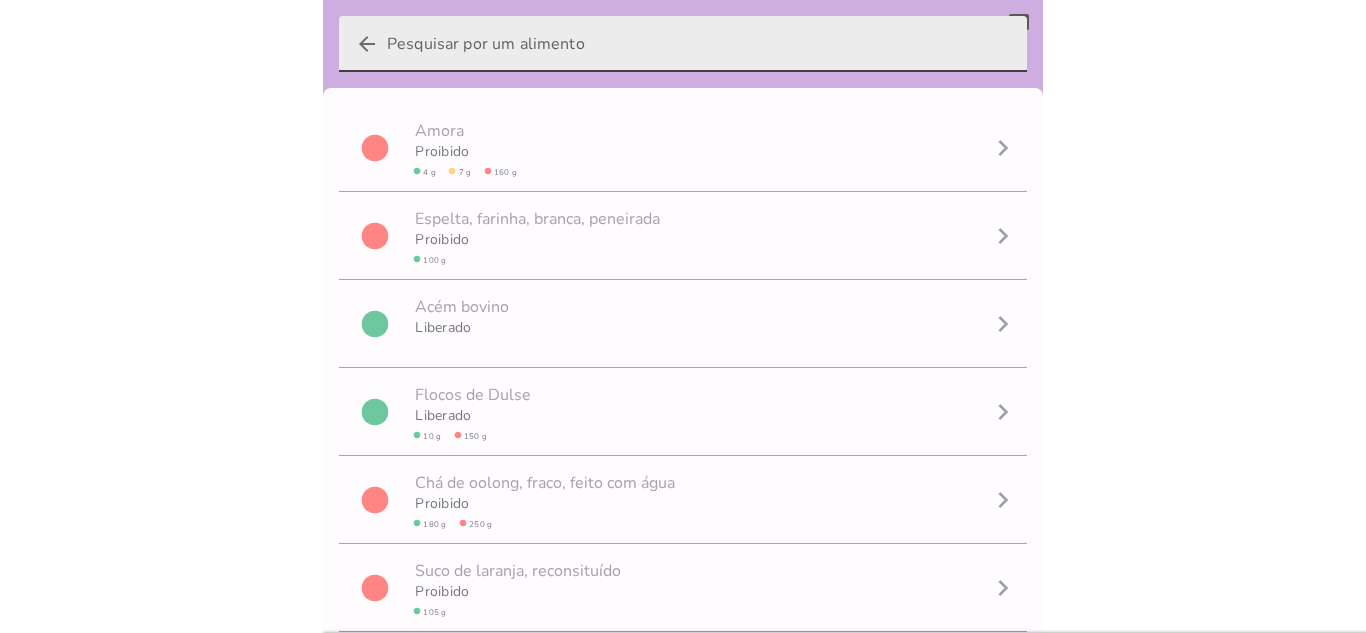 click on "arrow_back" at bounding box center [699, 44] 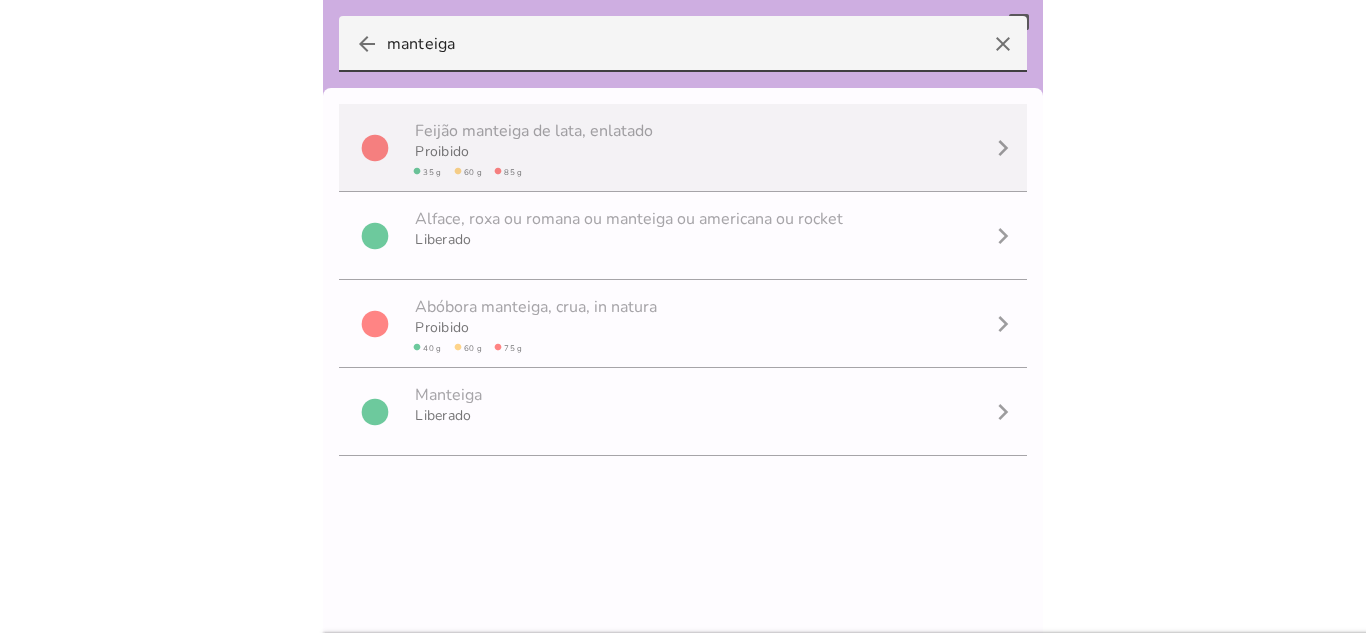 scroll, scrollTop: 1, scrollLeft: 0, axis: vertical 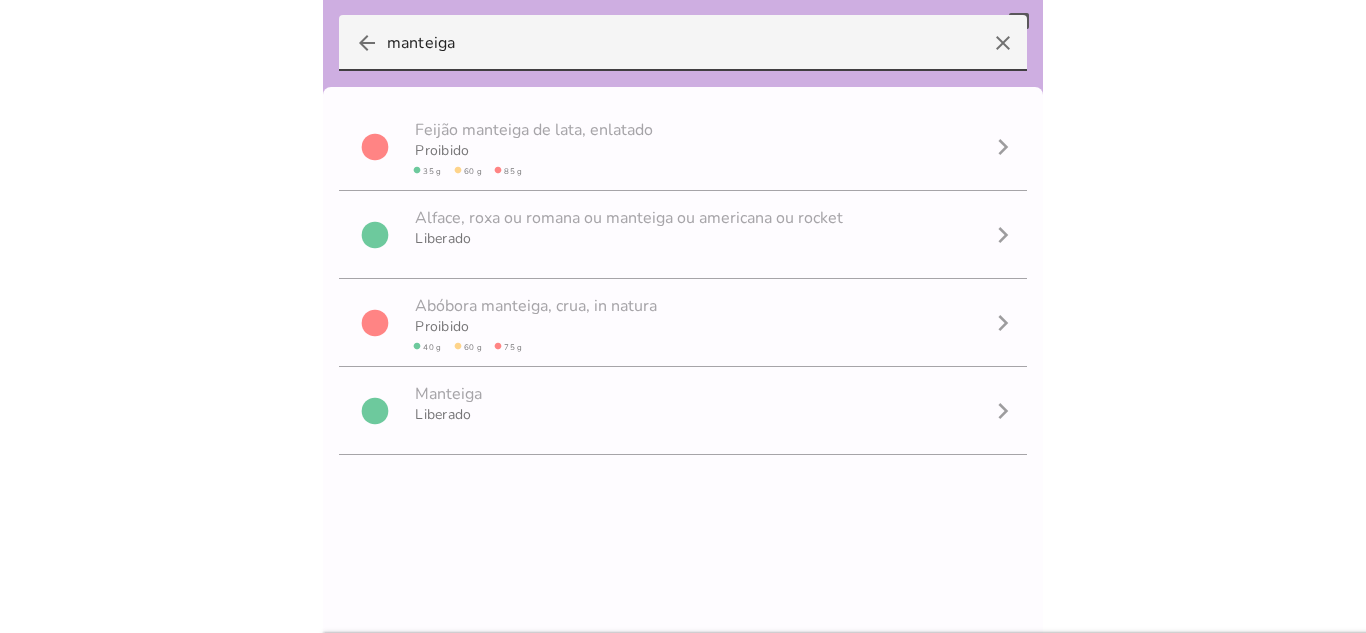 type on "manteiga" 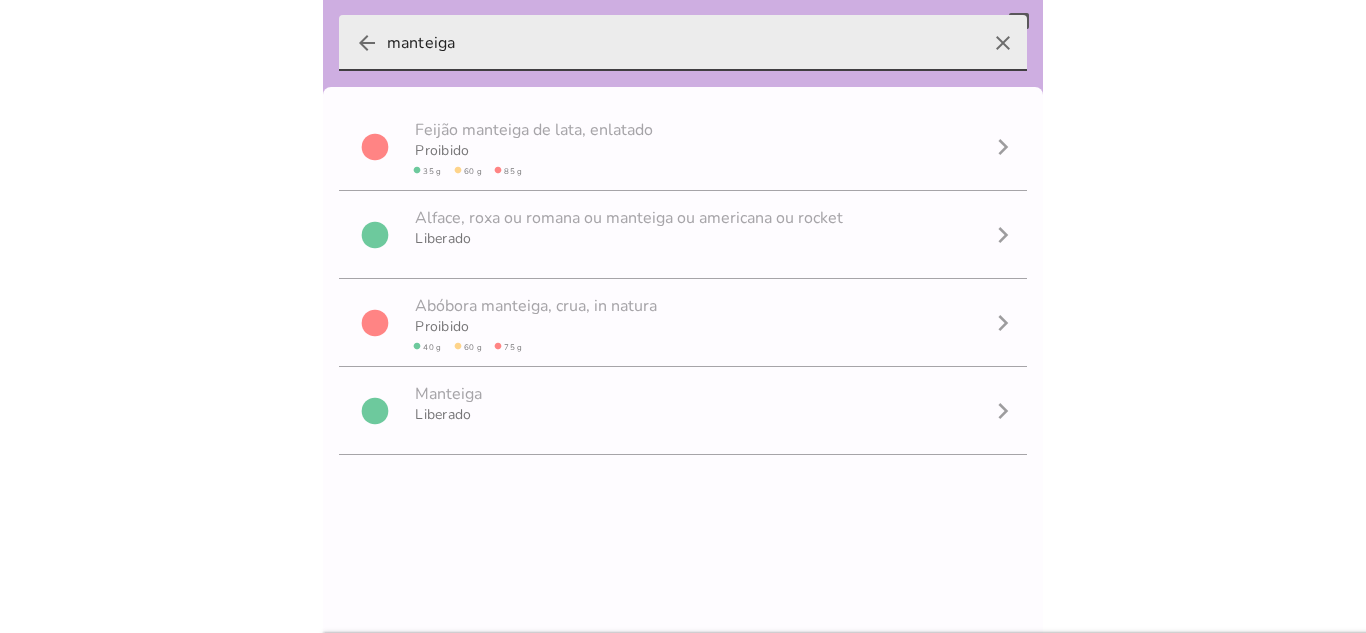 click on "clear" at bounding box center (1003, 43) 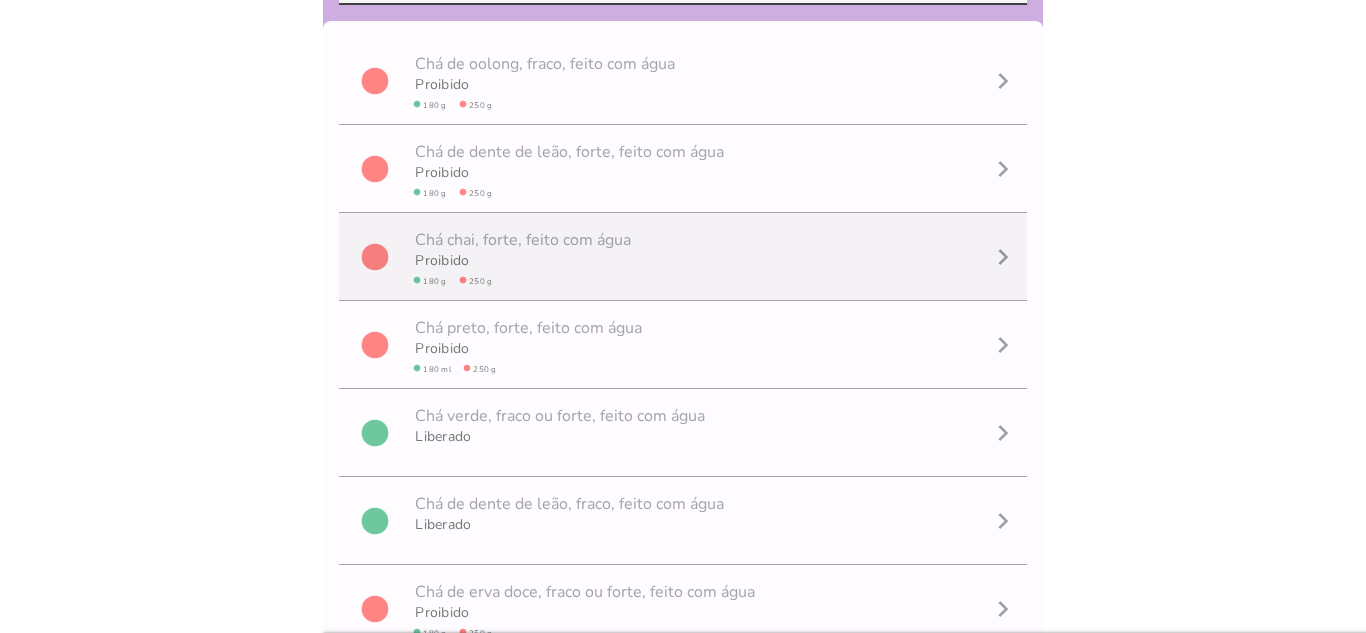 scroll, scrollTop: 100, scrollLeft: 0, axis: vertical 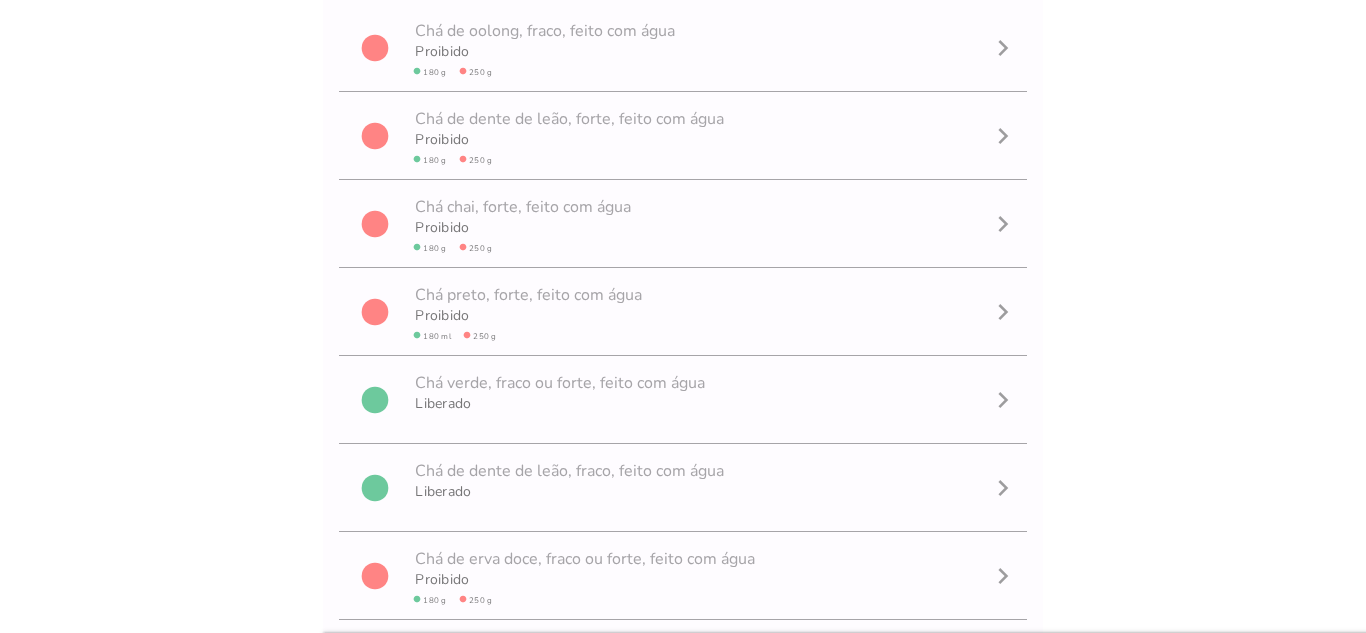 type on "chá" 